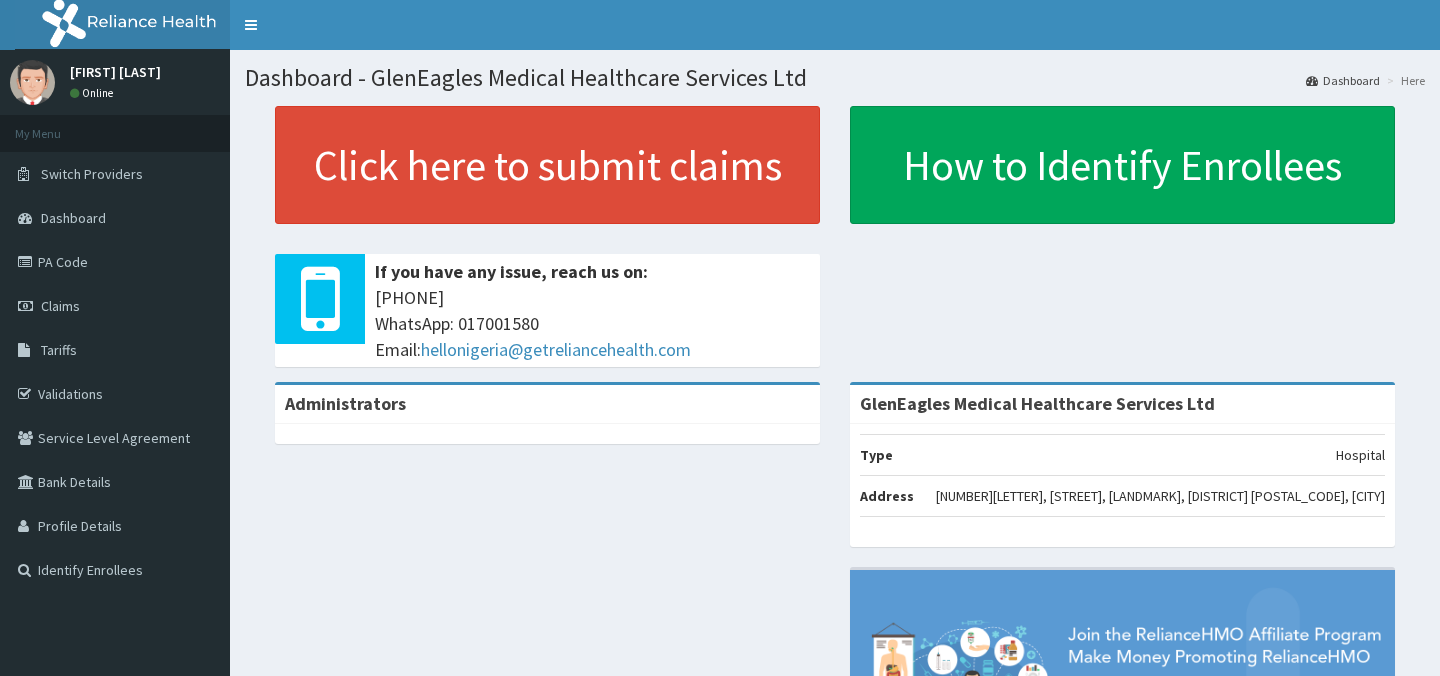 scroll, scrollTop: 0, scrollLeft: 0, axis: both 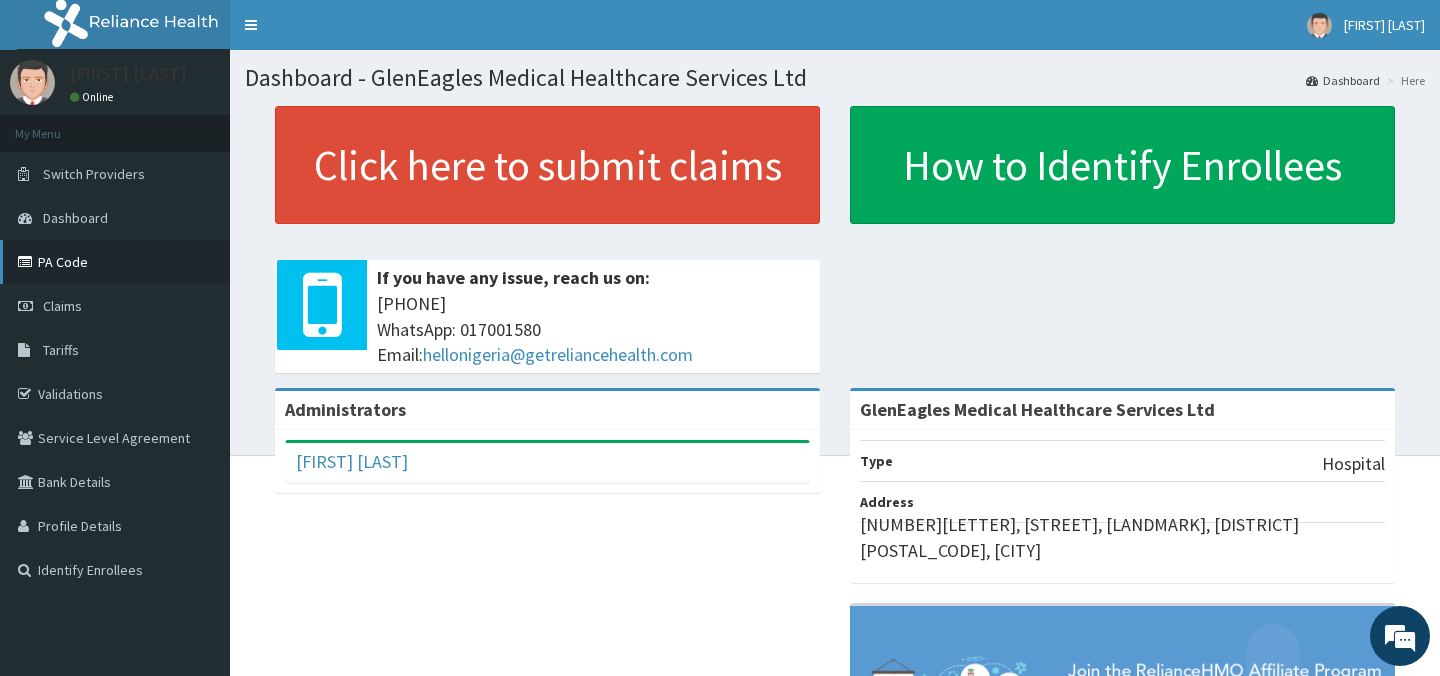 click on "PA Code" at bounding box center [115, 262] 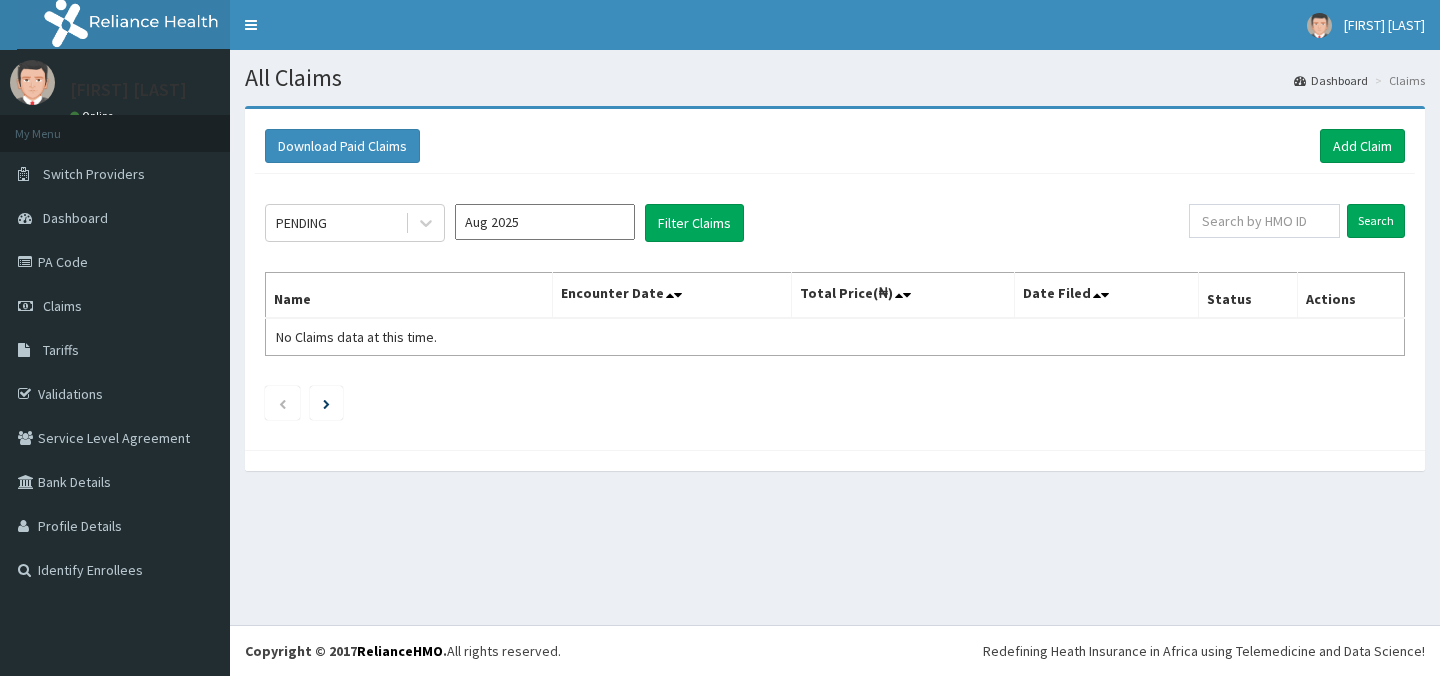 scroll, scrollTop: 0, scrollLeft: 0, axis: both 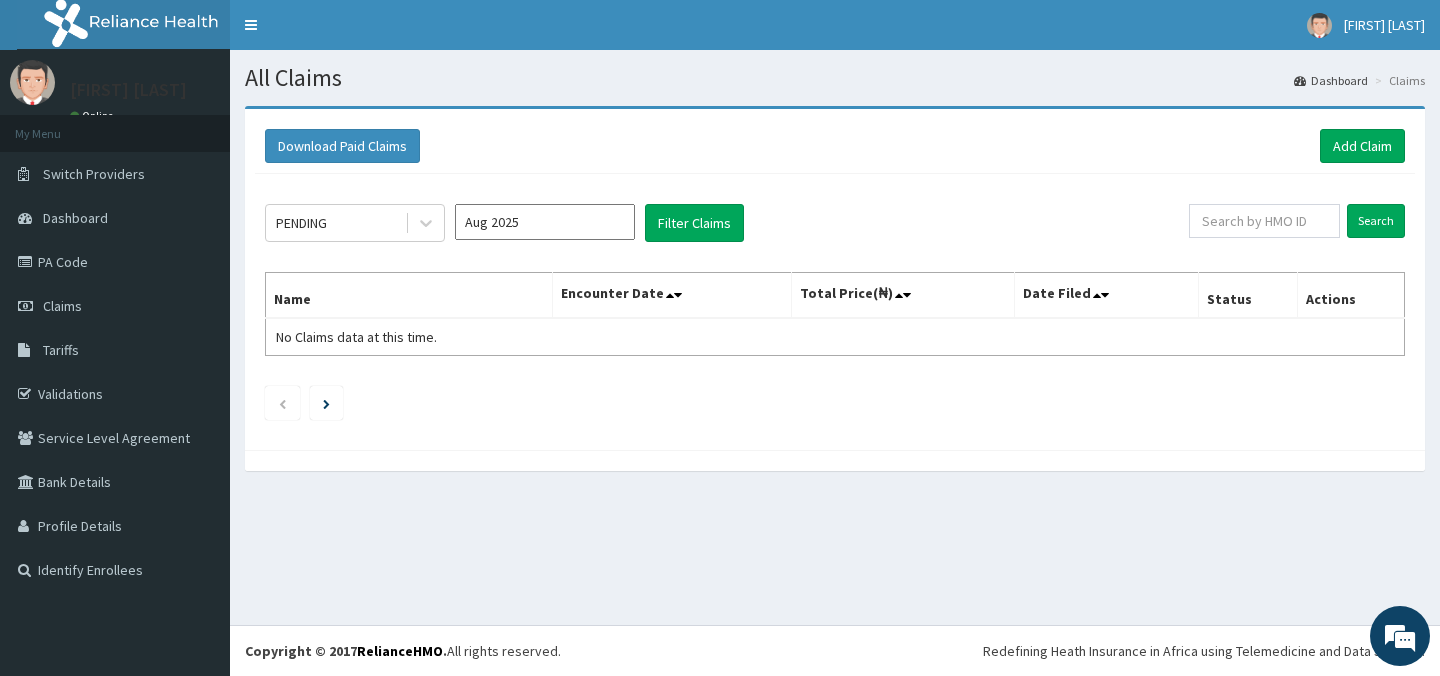 click on "Aug 2025" at bounding box center [545, 222] 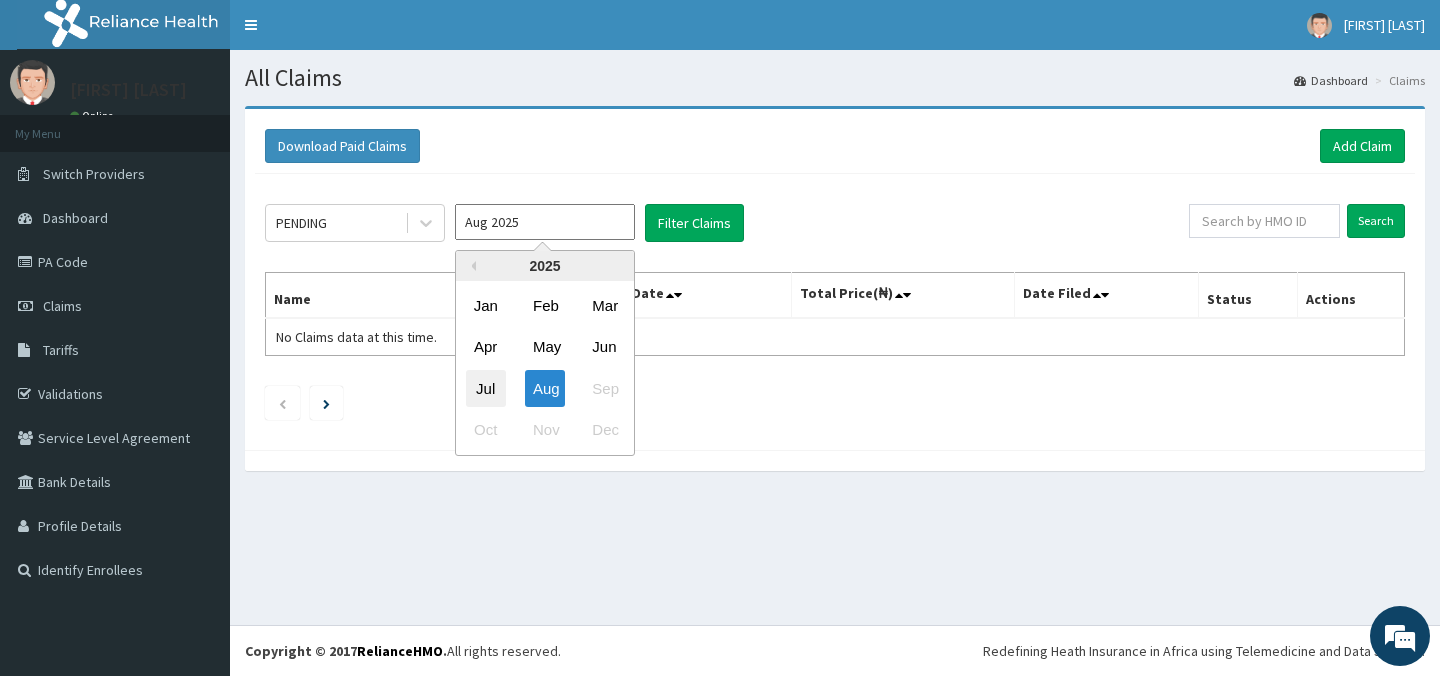 click on "Jul" at bounding box center [486, 388] 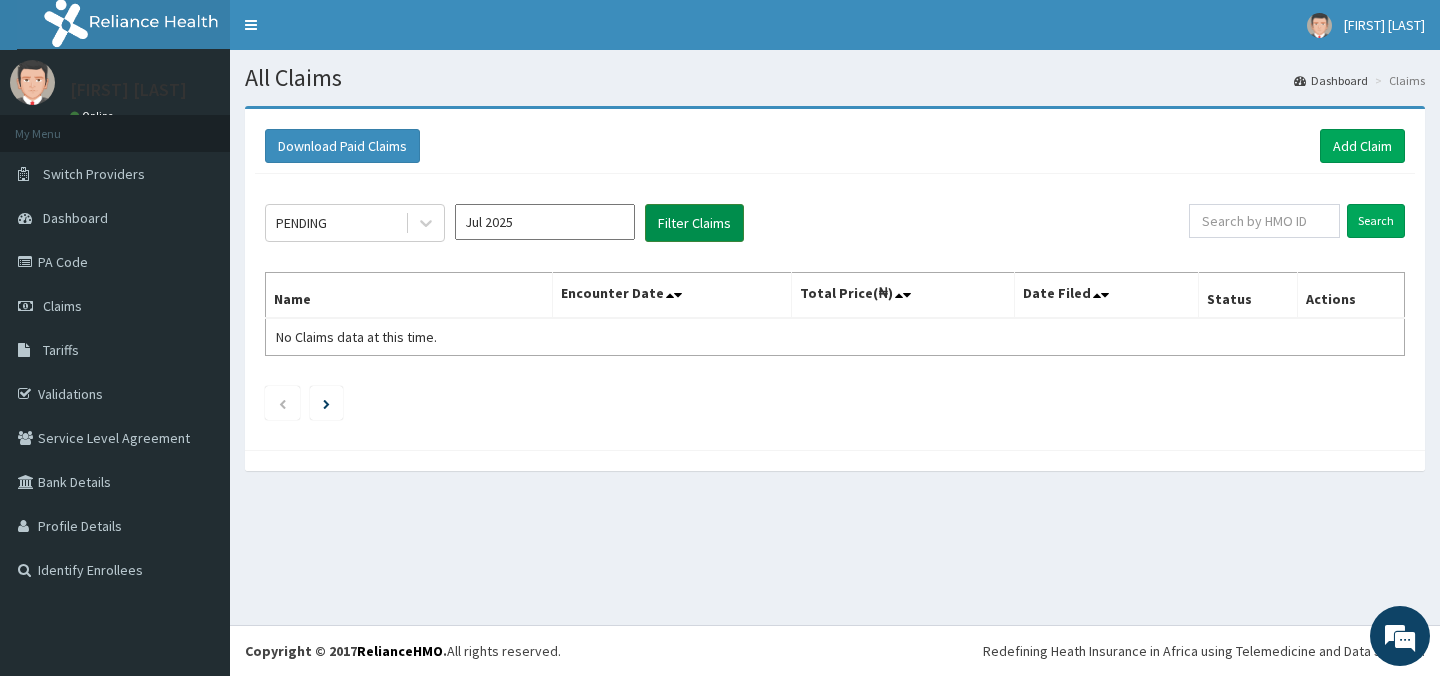 click on "Filter Claims" at bounding box center (694, 223) 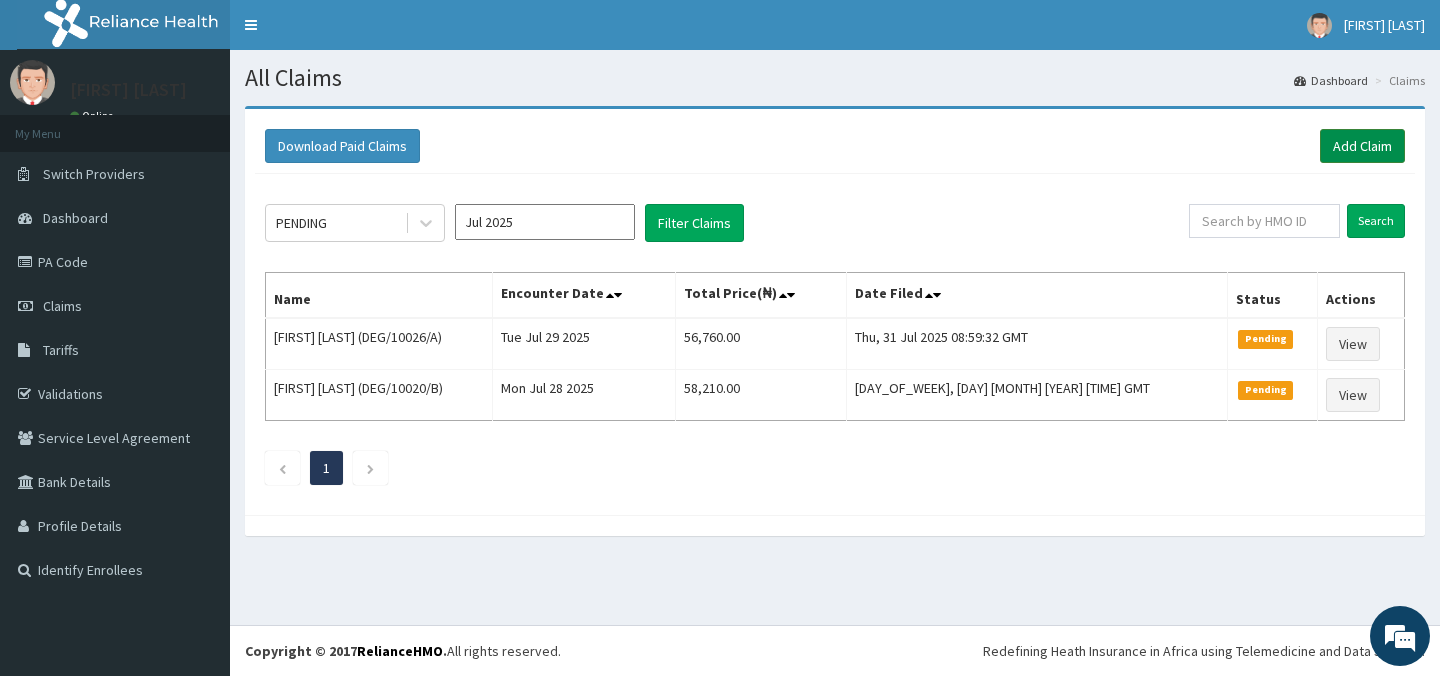 click on "Add Claim" at bounding box center (1362, 146) 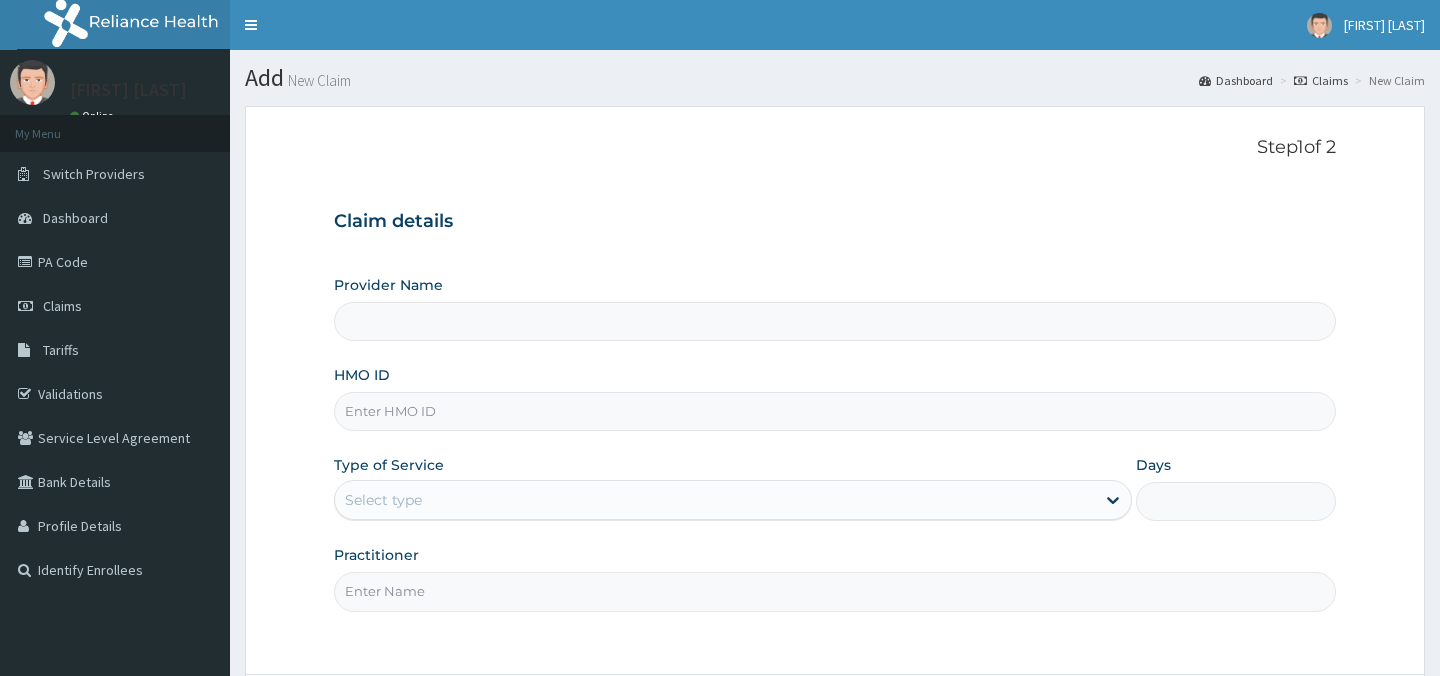 scroll, scrollTop: 0, scrollLeft: 0, axis: both 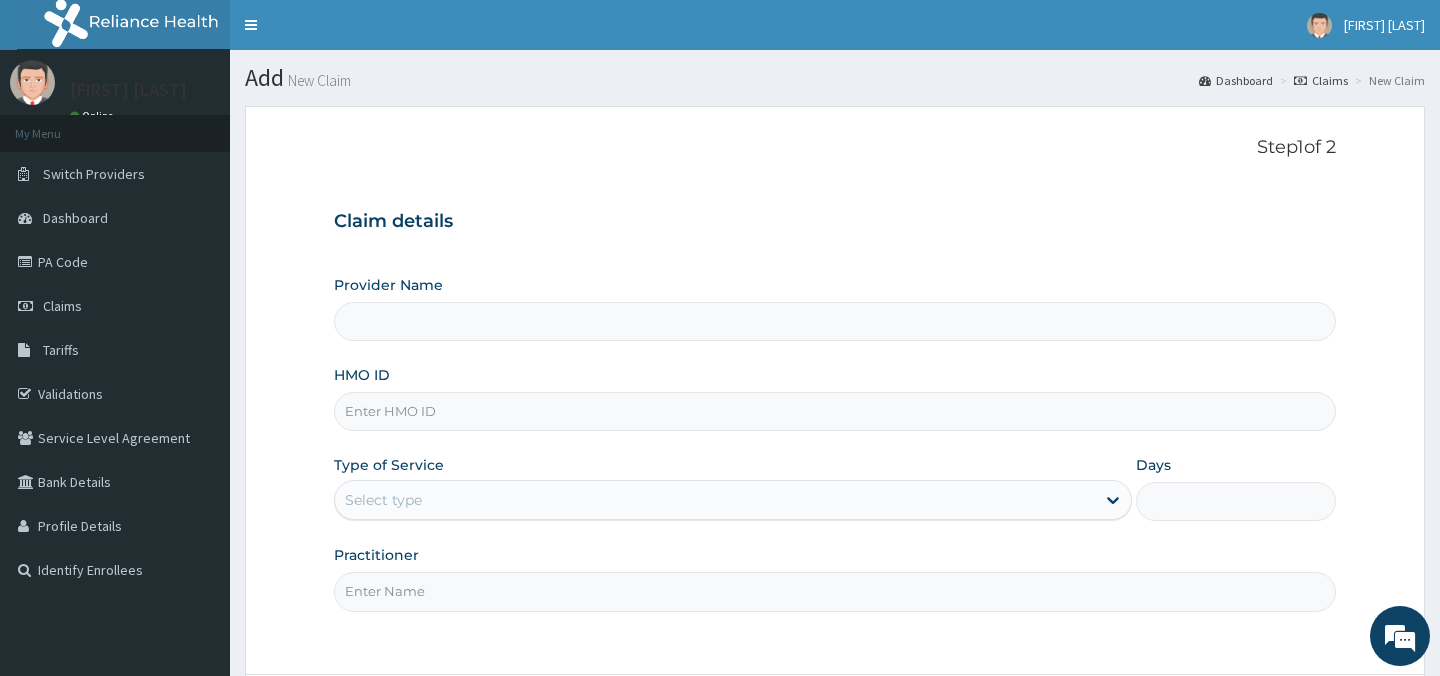type on "GlenEagles Medical Healthcare Services Ltd" 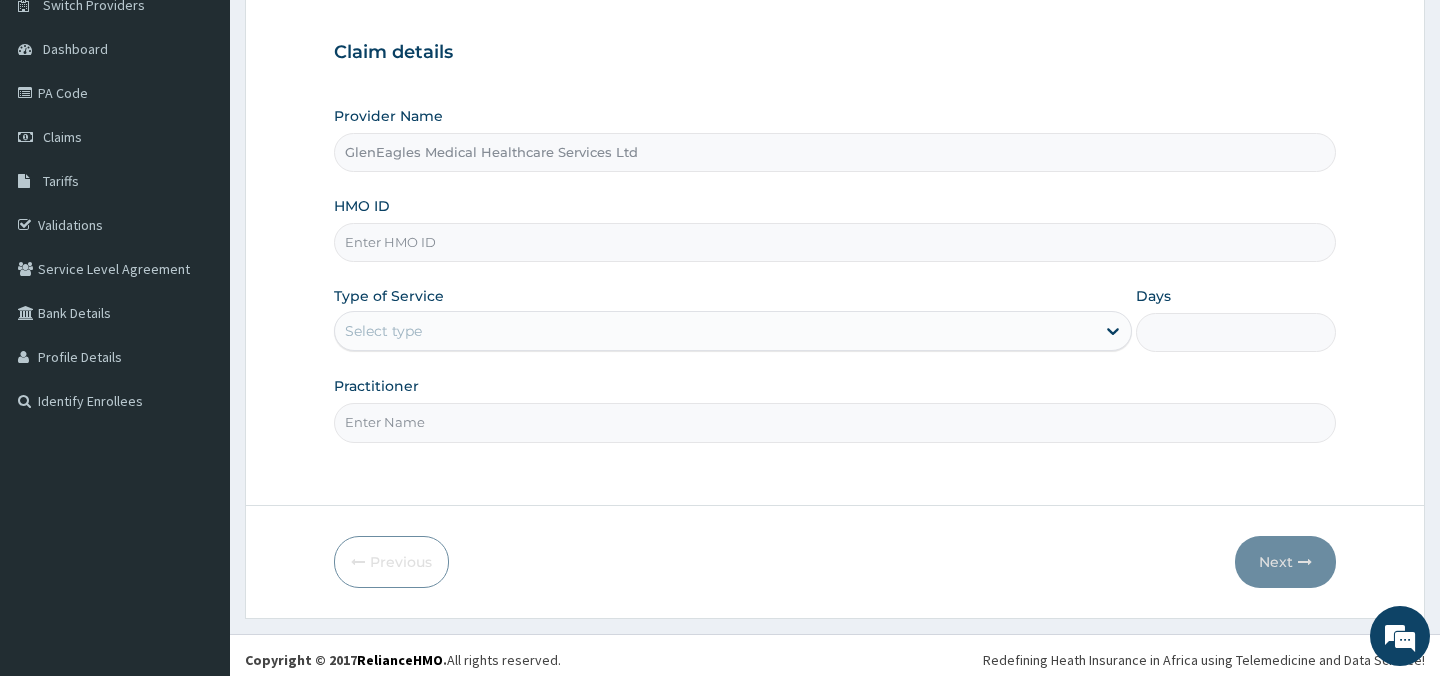 scroll, scrollTop: 178, scrollLeft: 0, axis: vertical 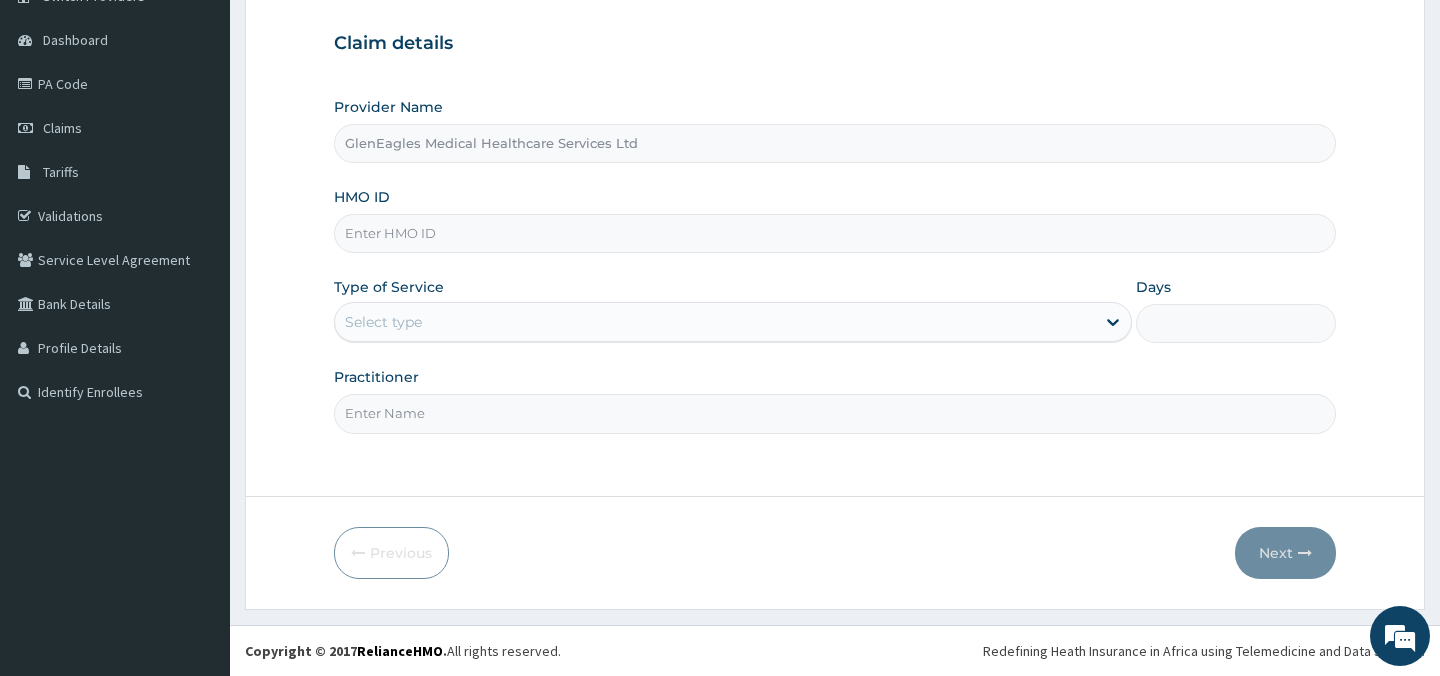 click on "HMO ID" at bounding box center (834, 233) 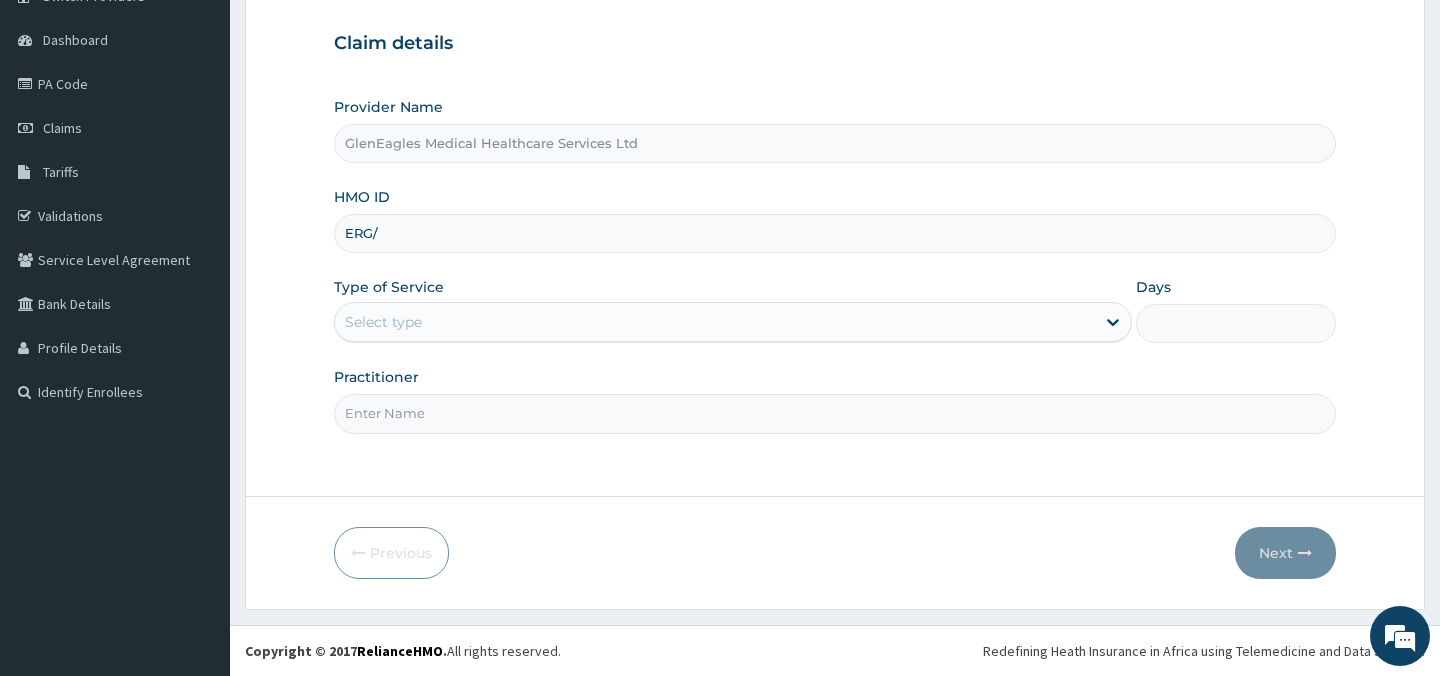 scroll, scrollTop: 0, scrollLeft: 0, axis: both 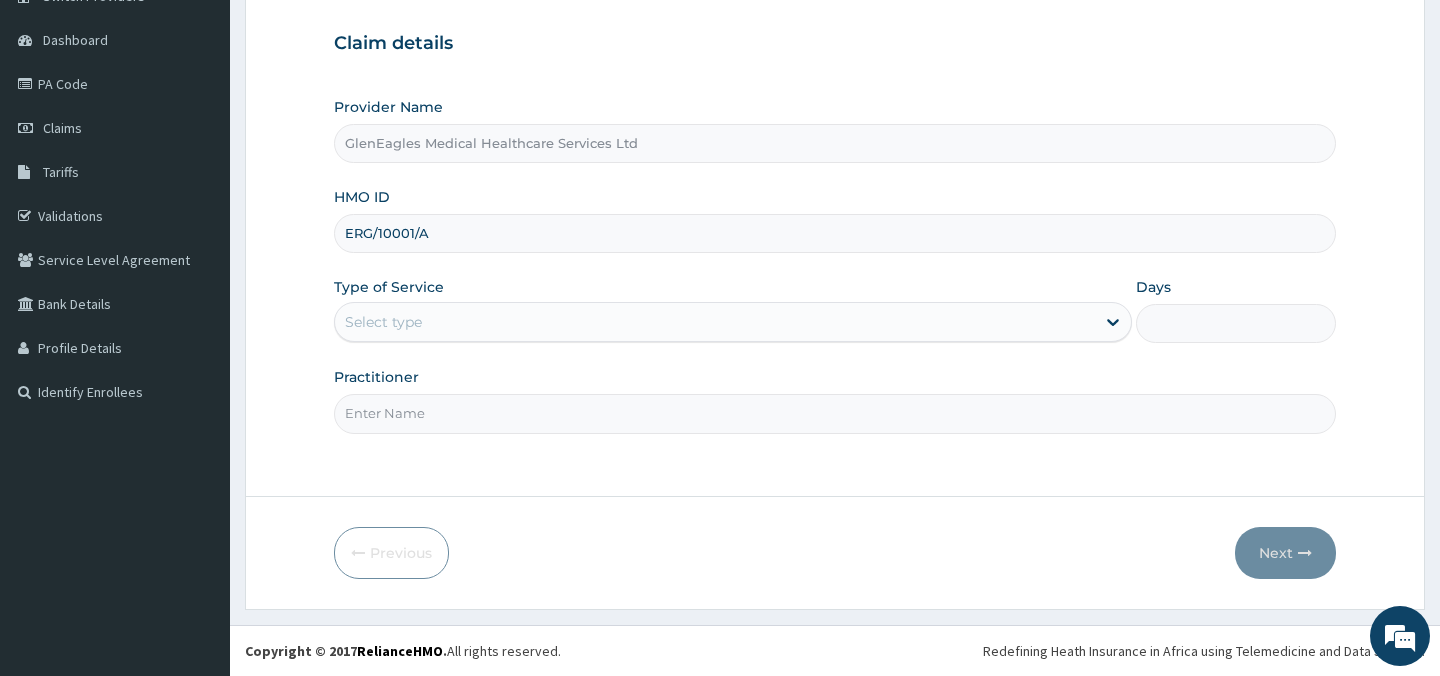 type on "ERG/10001/A" 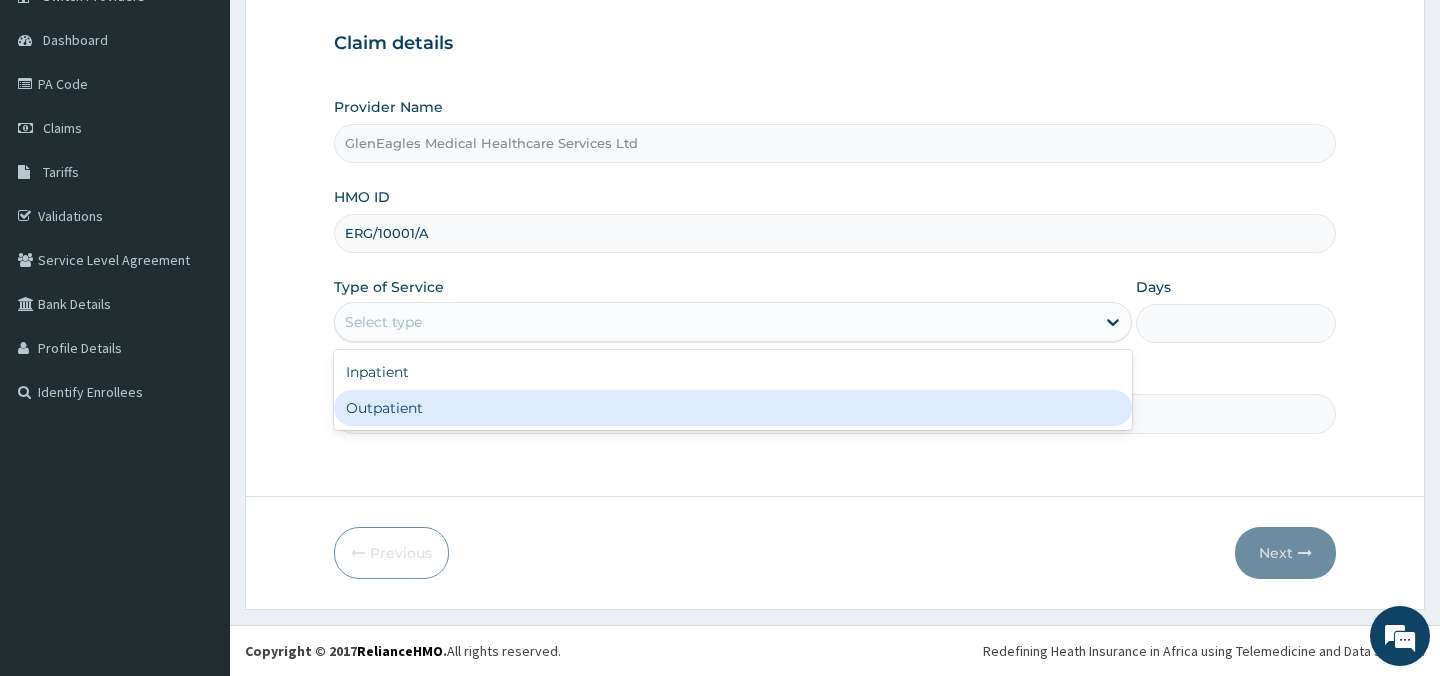 click on "Outpatient" at bounding box center (733, 408) 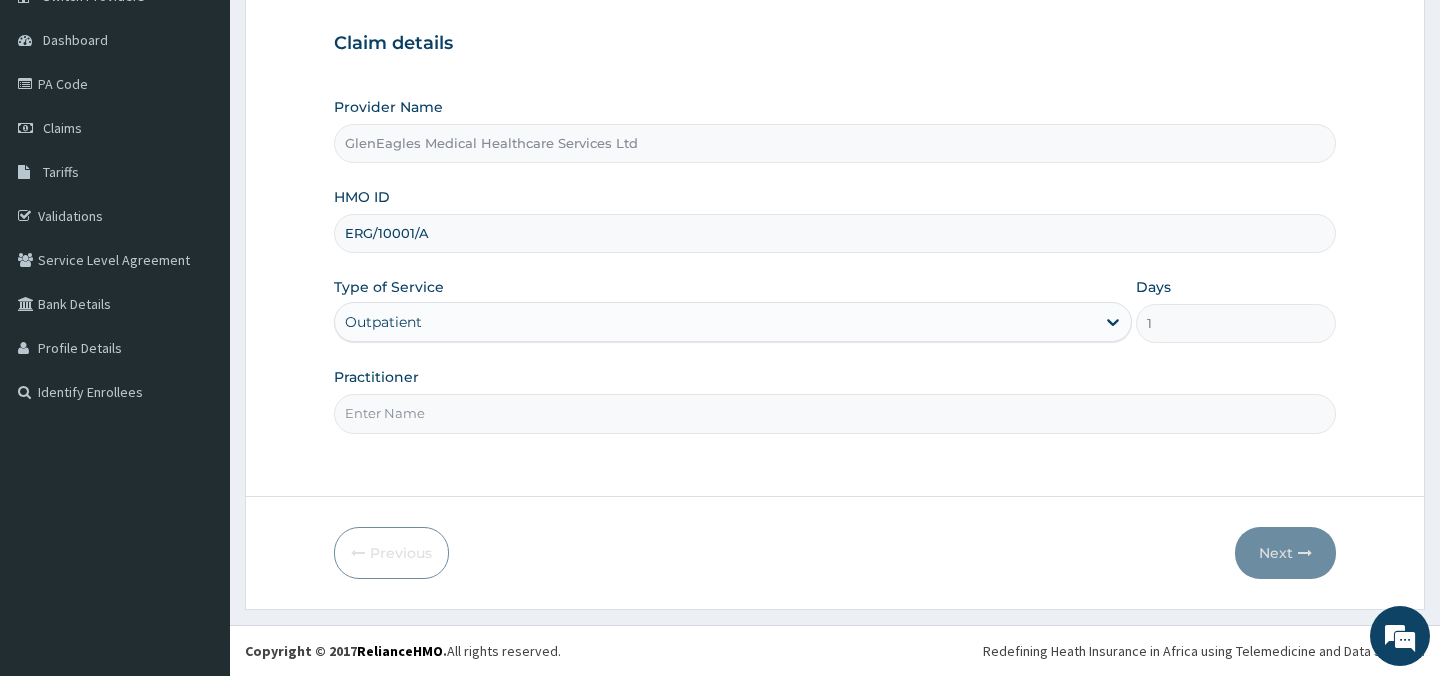 click on "Practitioner" at bounding box center [834, 413] 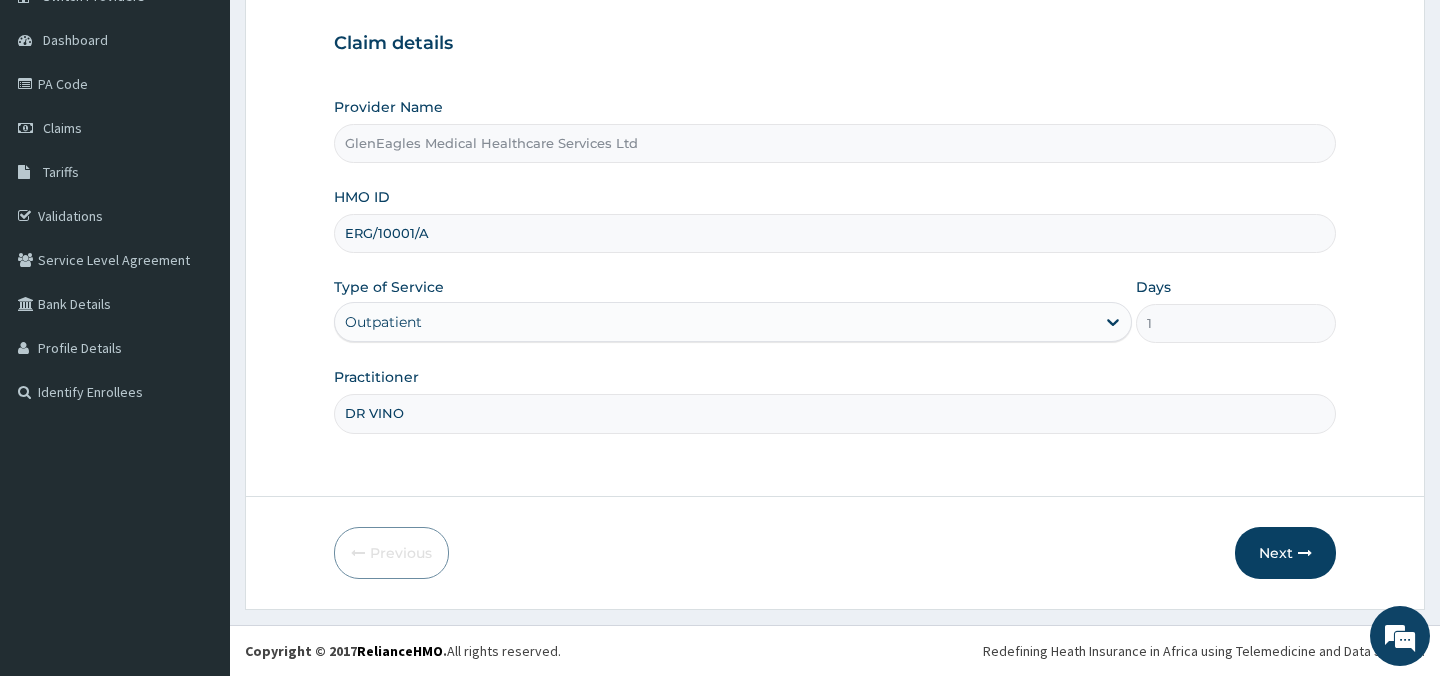 type on "DR VINOD" 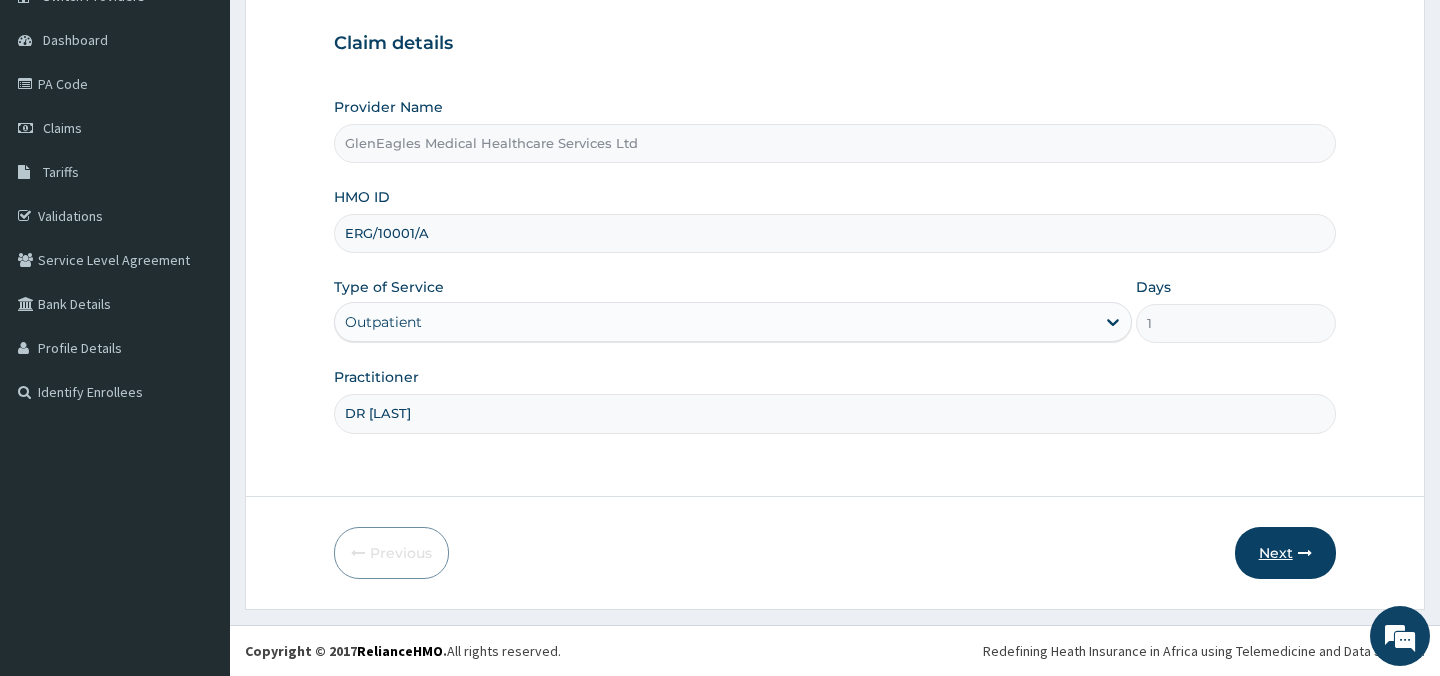 click on "Next" at bounding box center (1285, 553) 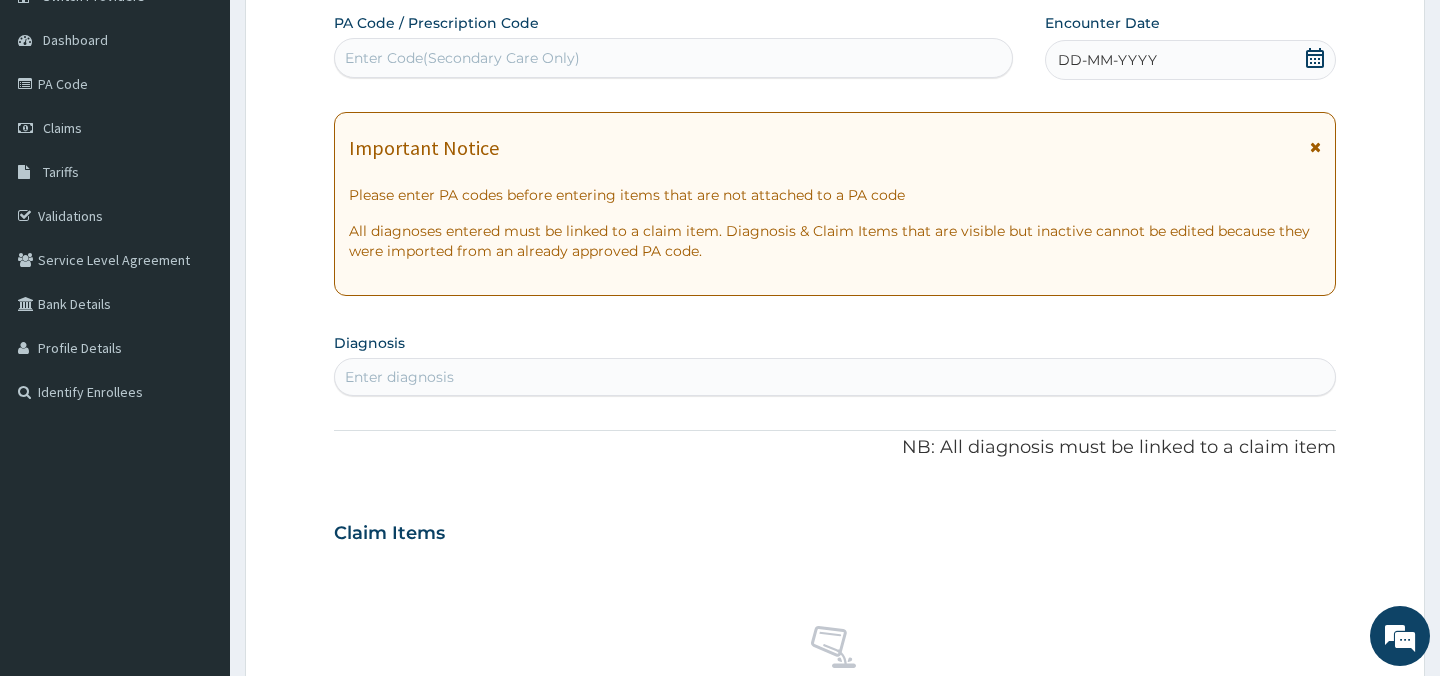 click at bounding box center (1315, 147) 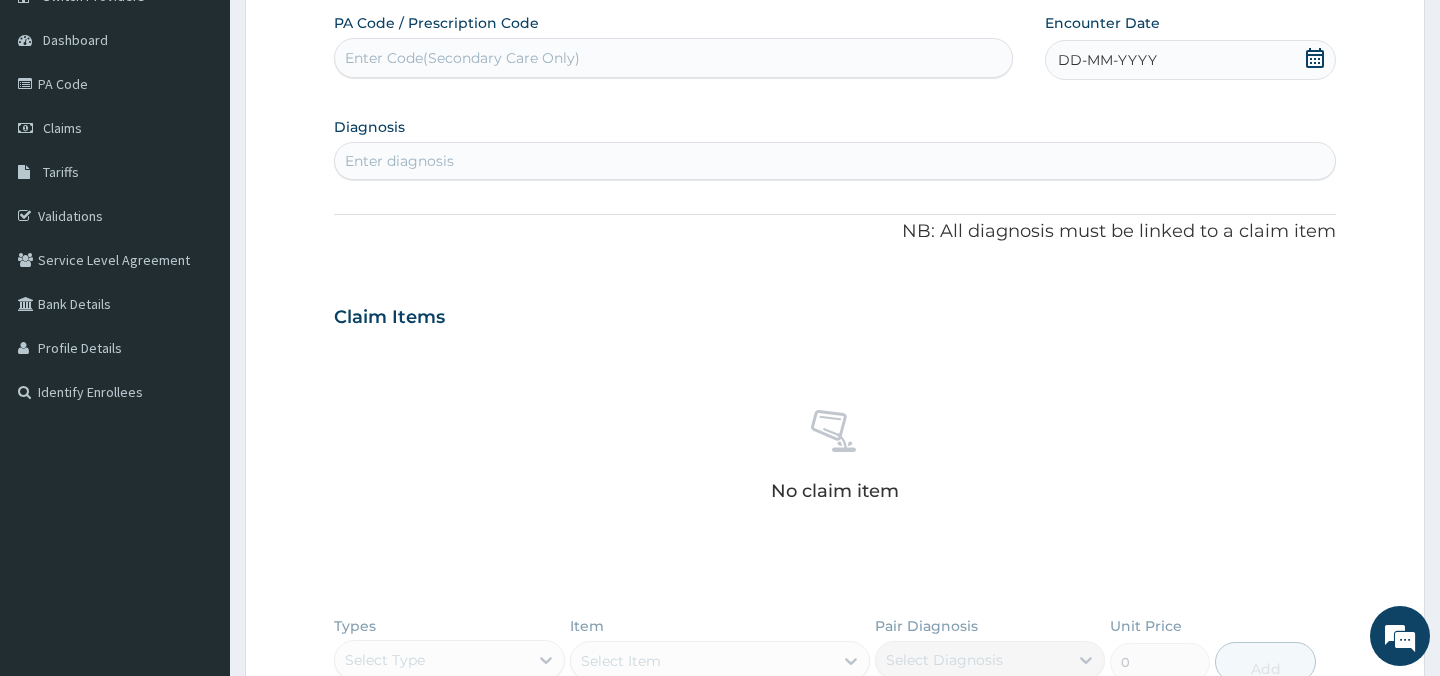 click on "Enter Code(Secondary Care Only)" at bounding box center [673, 58] 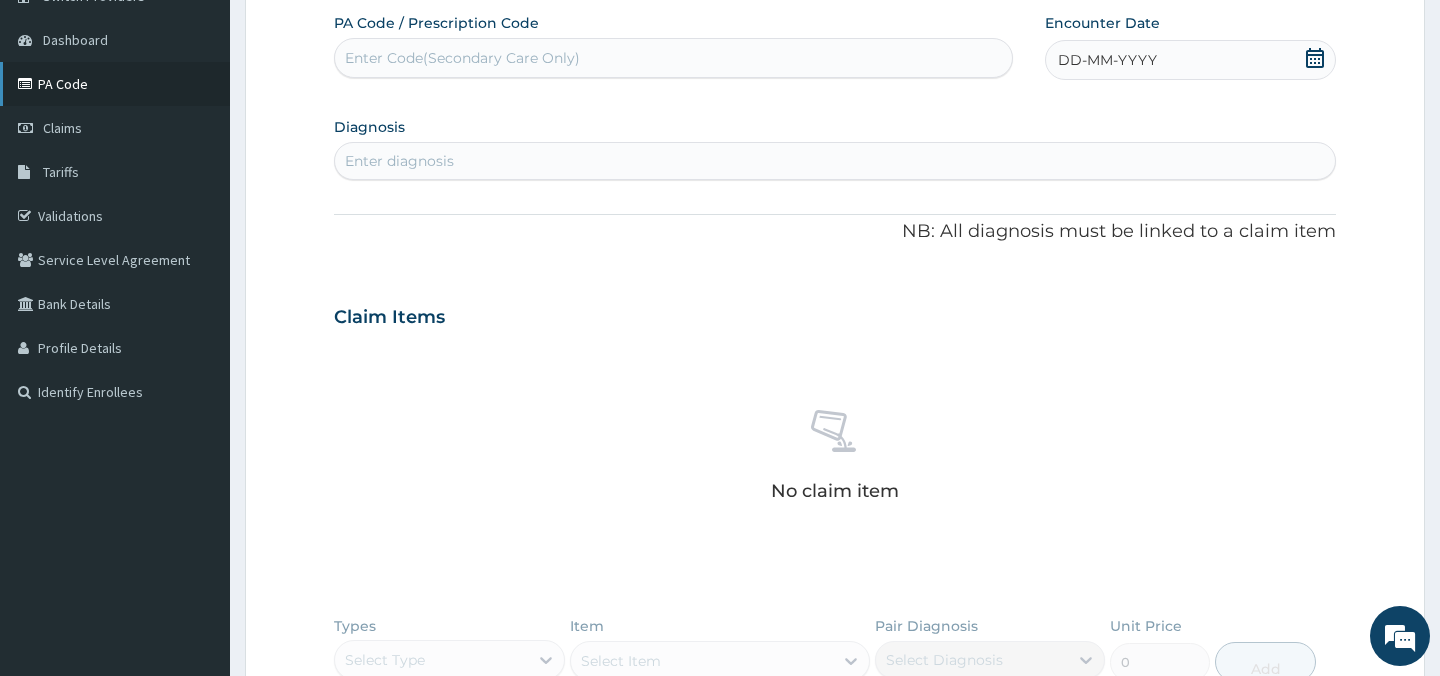 click on "PA Code" at bounding box center [115, 84] 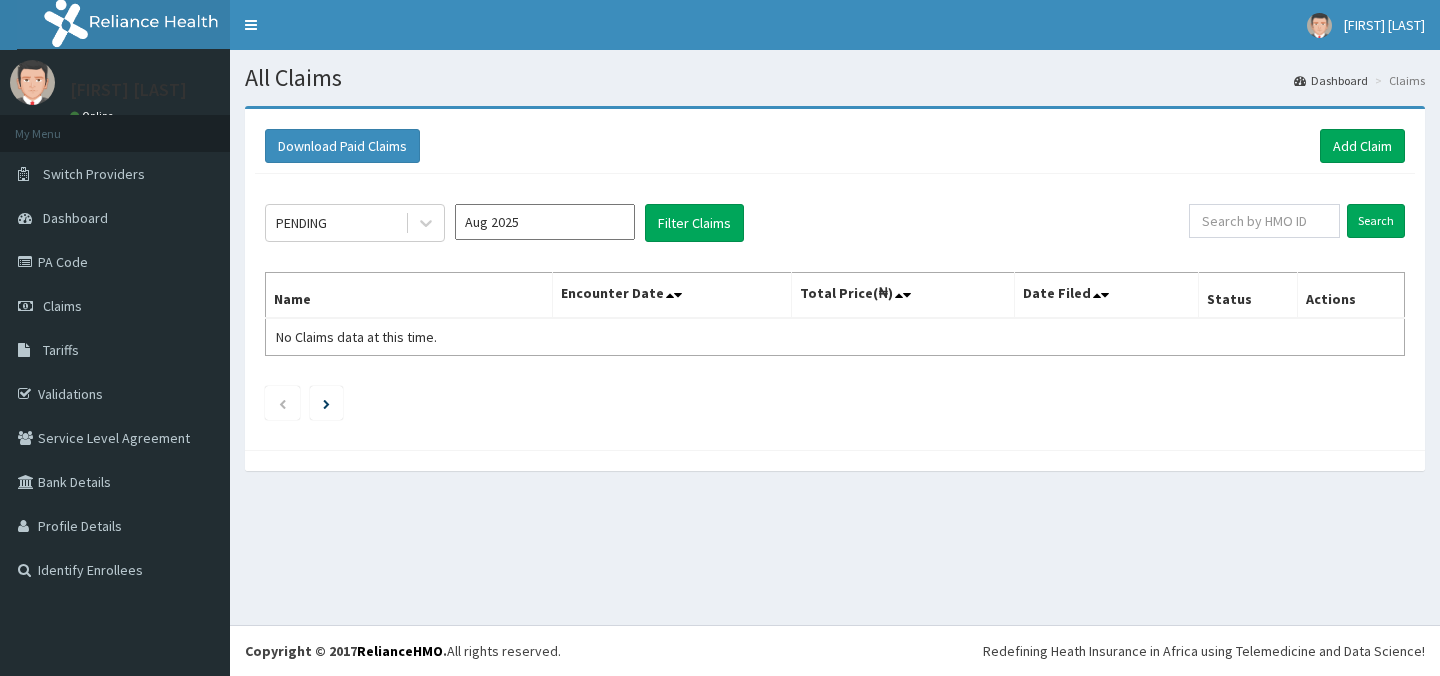 scroll, scrollTop: 0, scrollLeft: 0, axis: both 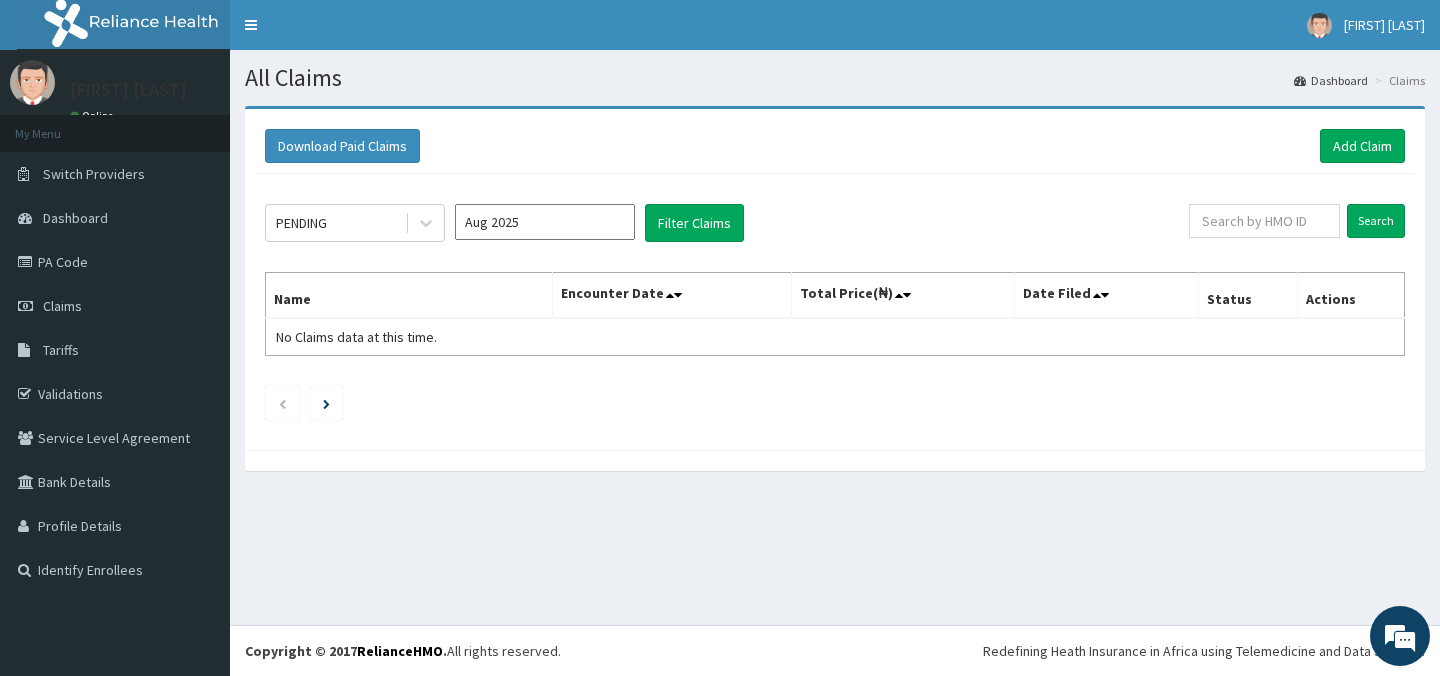 click on "Aug 2025" at bounding box center (545, 222) 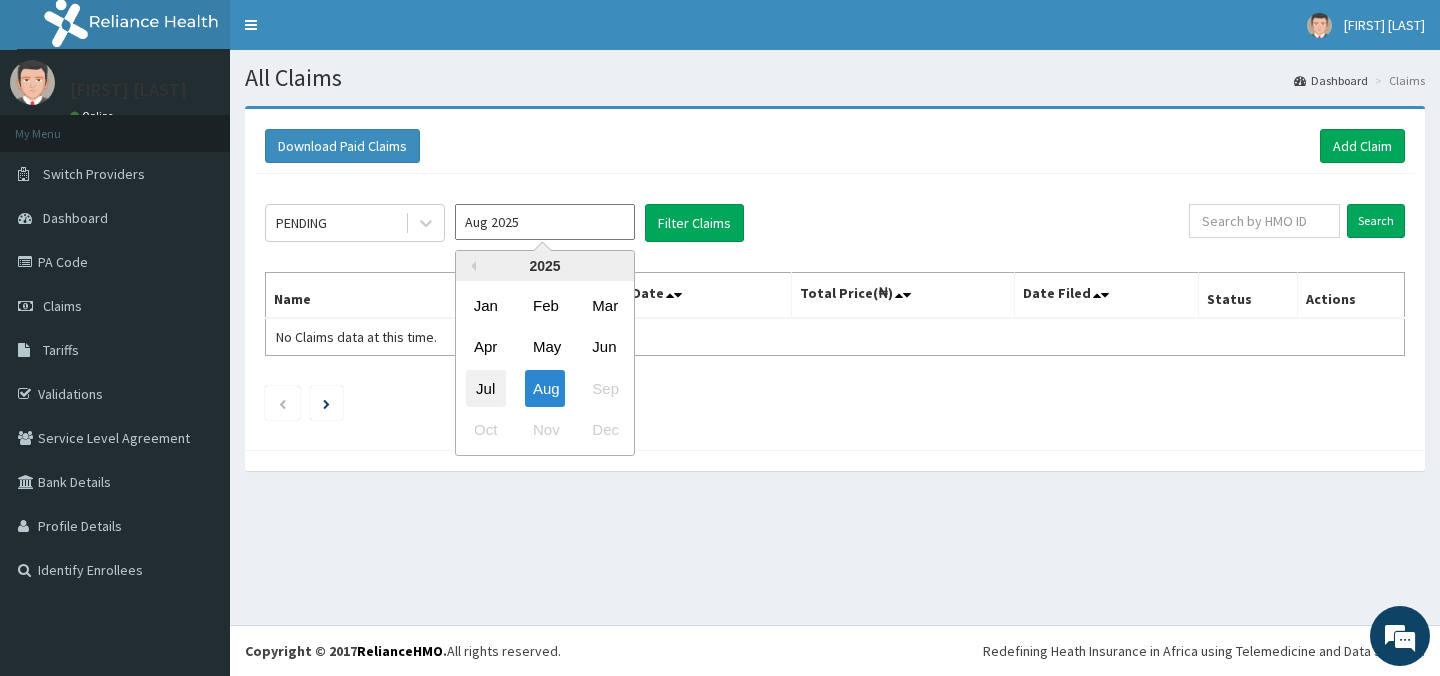 click on "Jul" at bounding box center [486, 388] 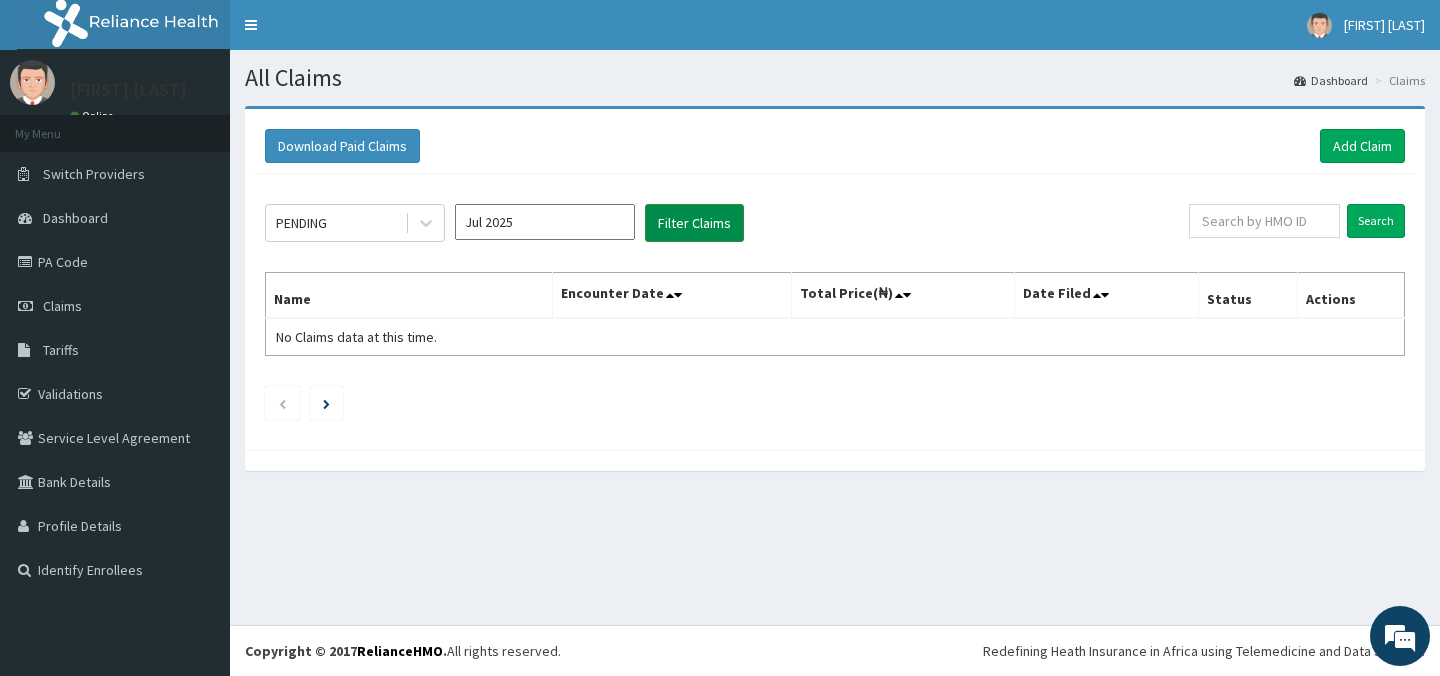 click on "Filter Claims" at bounding box center (694, 223) 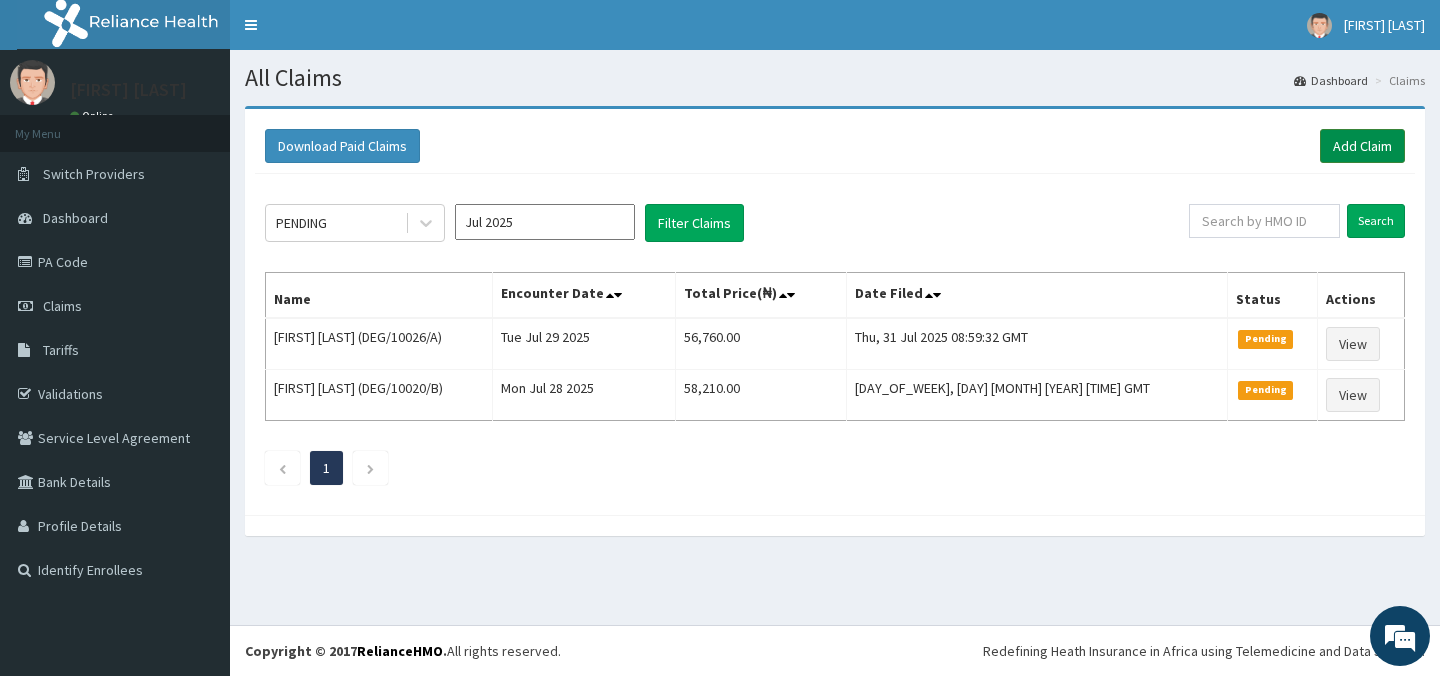 click on "Add Claim" at bounding box center [1362, 146] 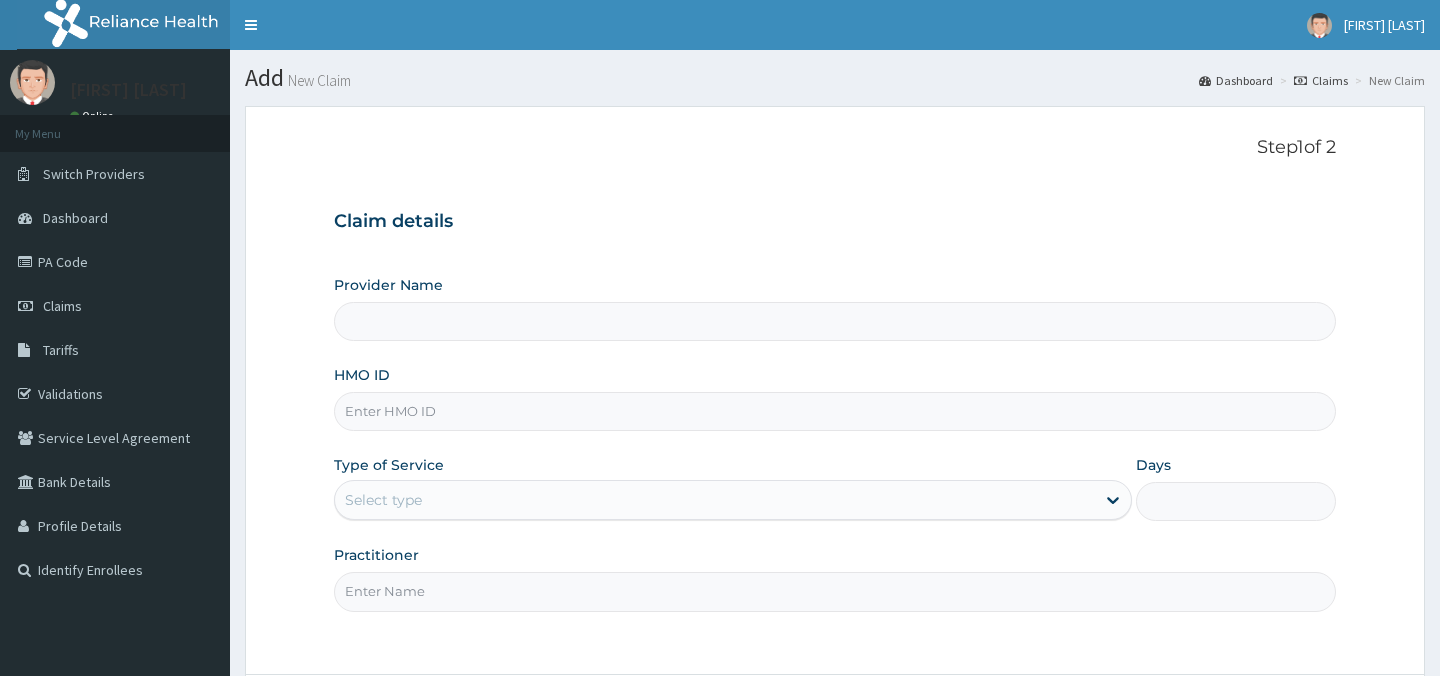 scroll, scrollTop: 0, scrollLeft: 0, axis: both 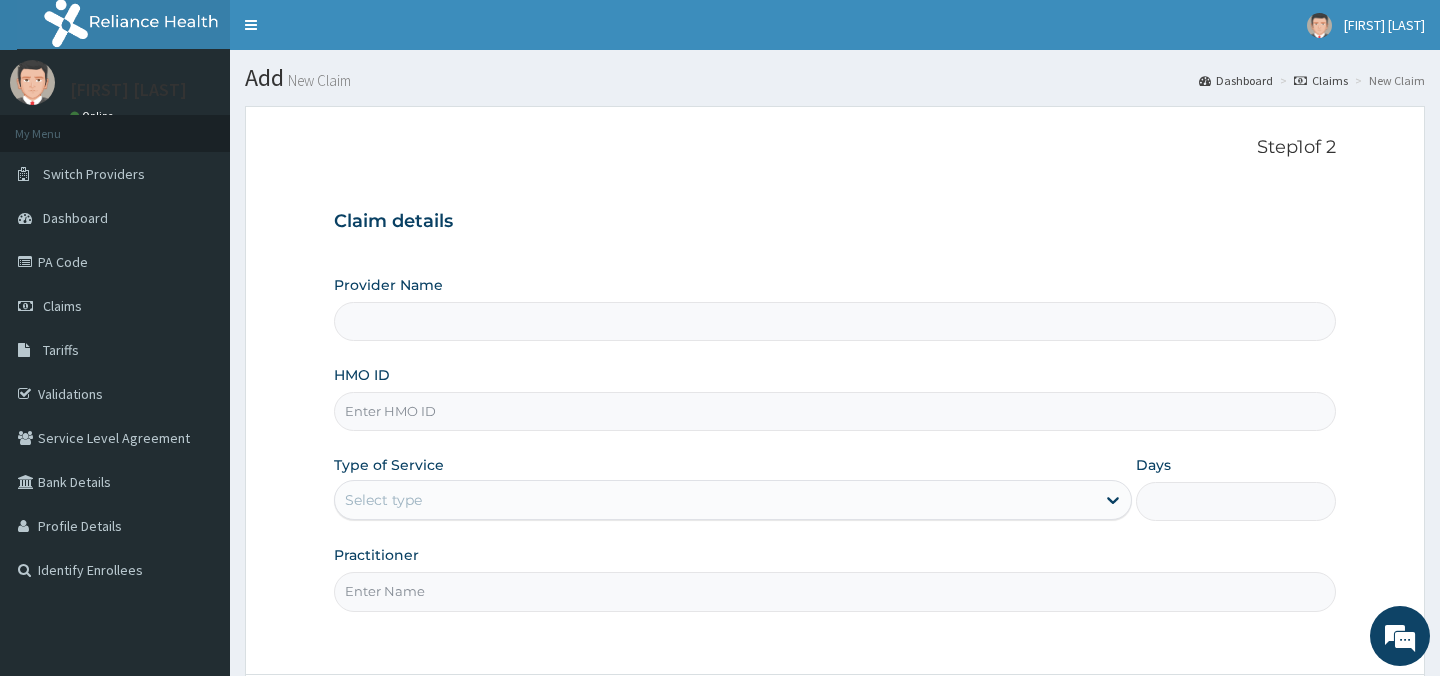 type on "GlenEagles Medical Healthcare Services Ltd" 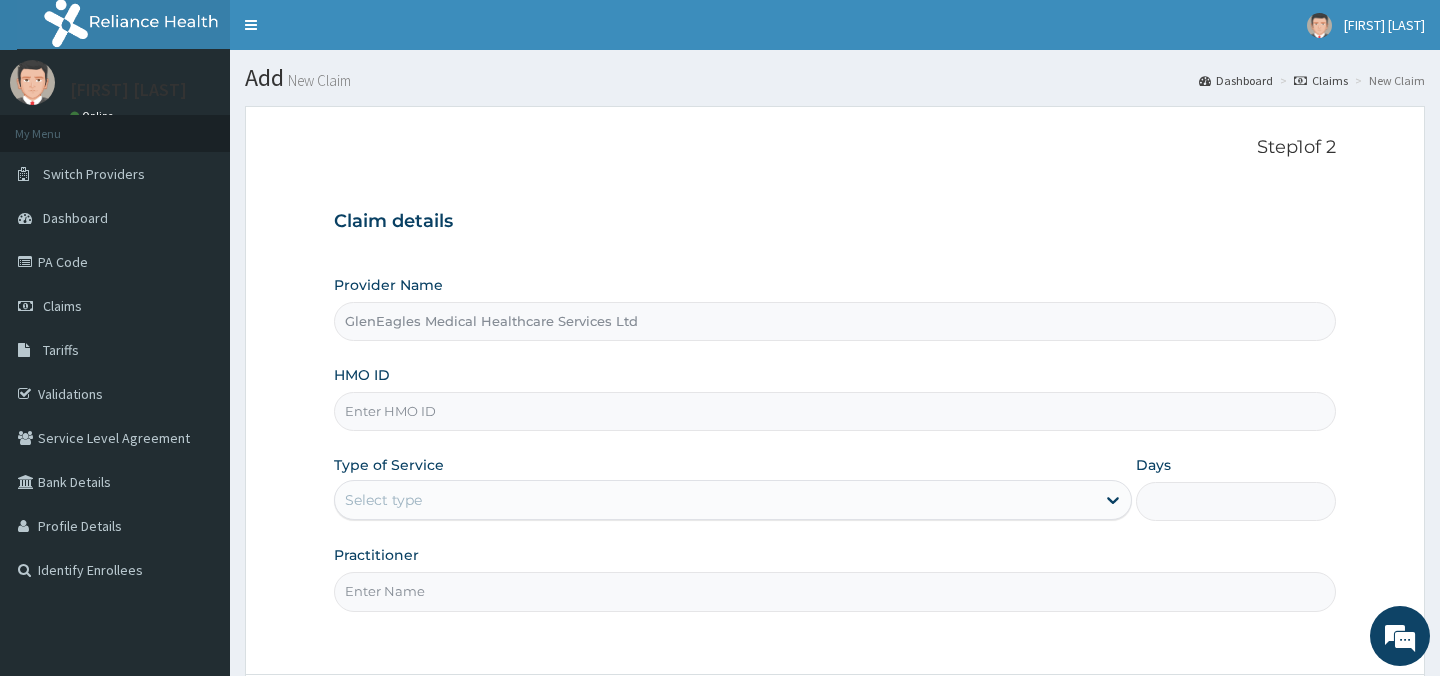 click on "HMO ID" at bounding box center (834, 411) 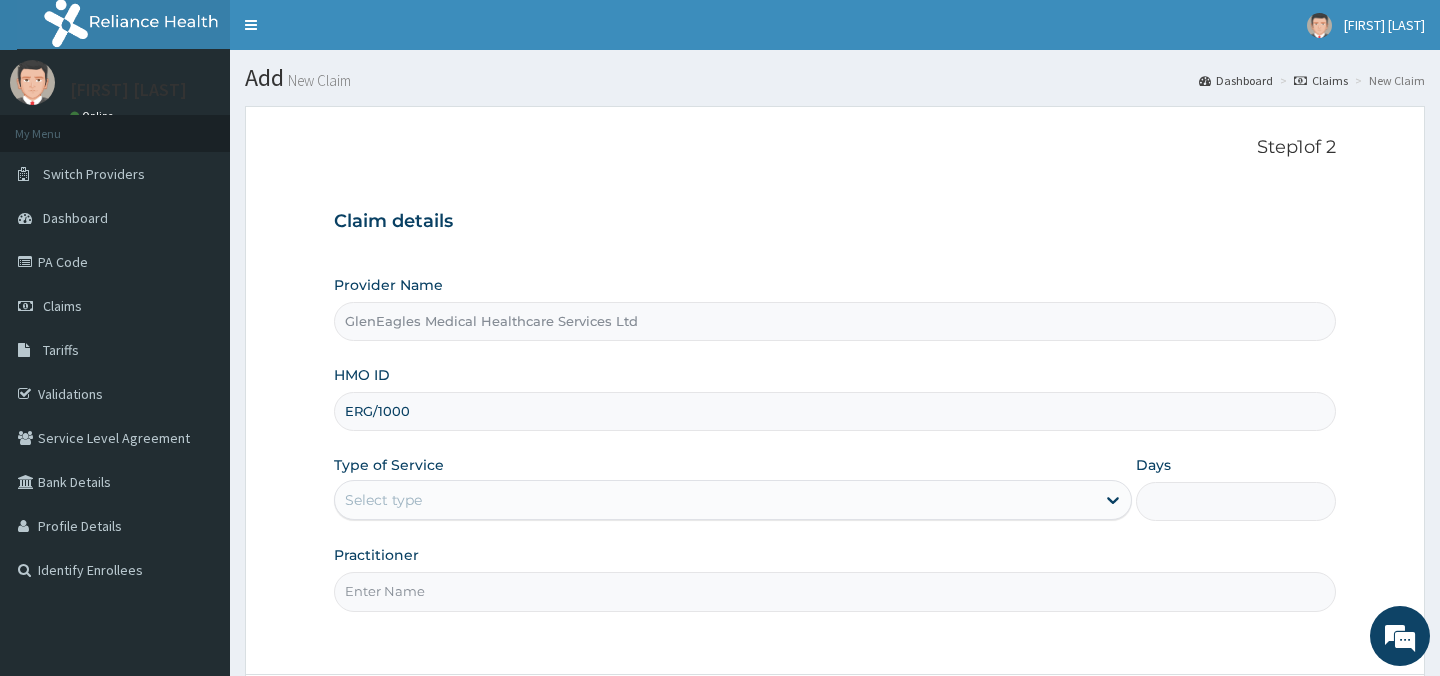 scroll, scrollTop: 0, scrollLeft: 0, axis: both 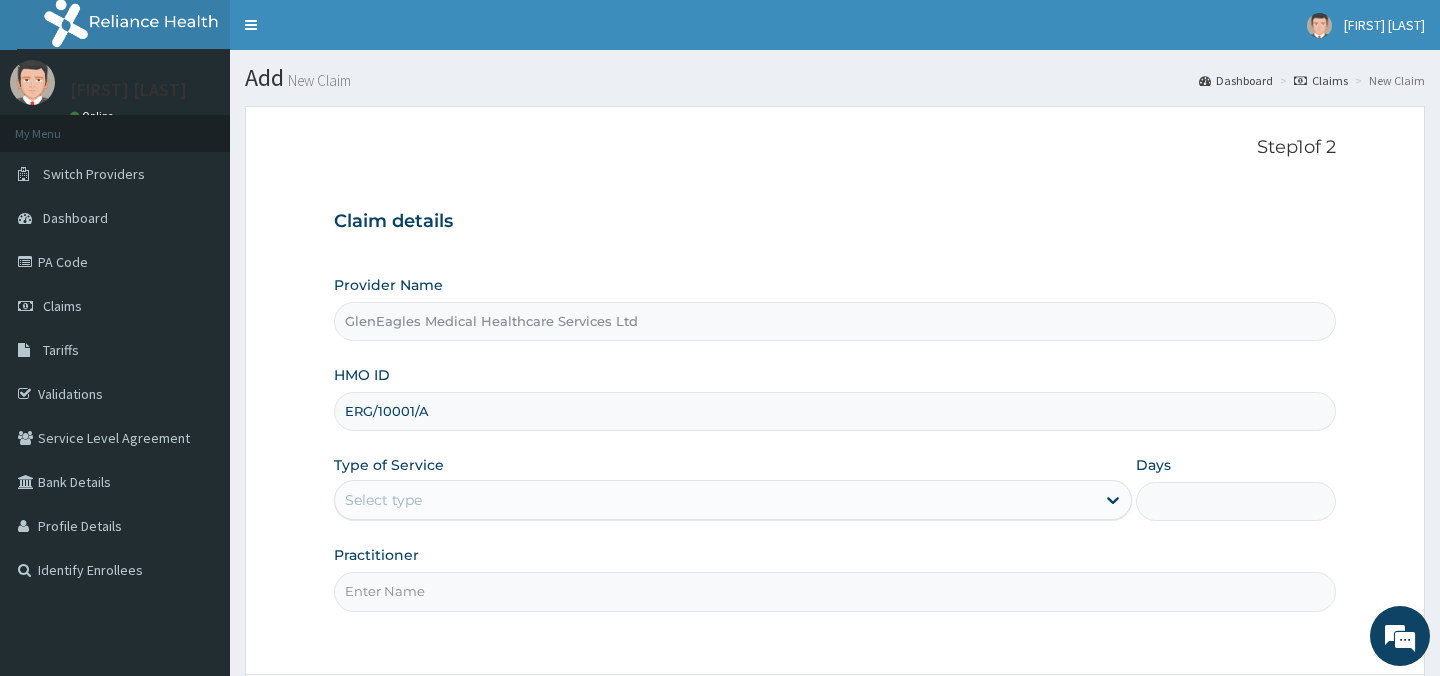 type on "ERG/10001/A" 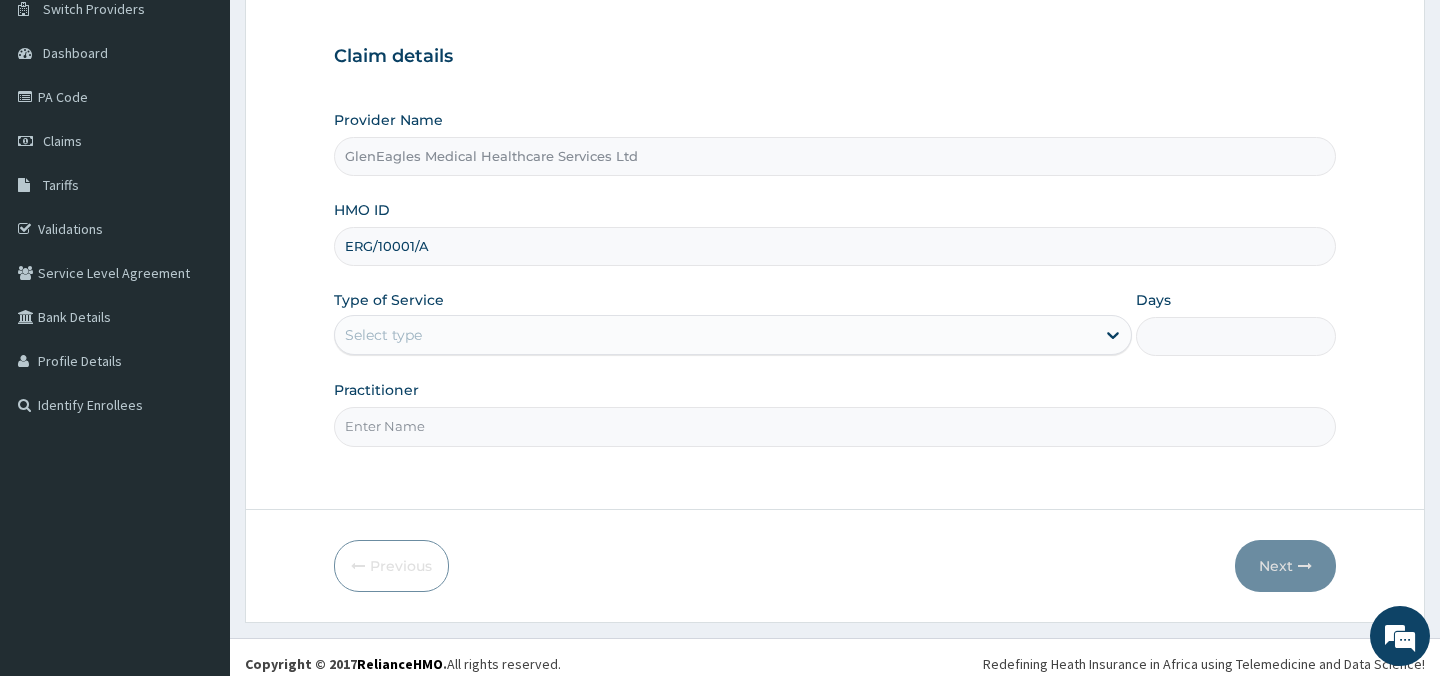 scroll, scrollTop: 178, scrollLeft: 0, axis: vertical 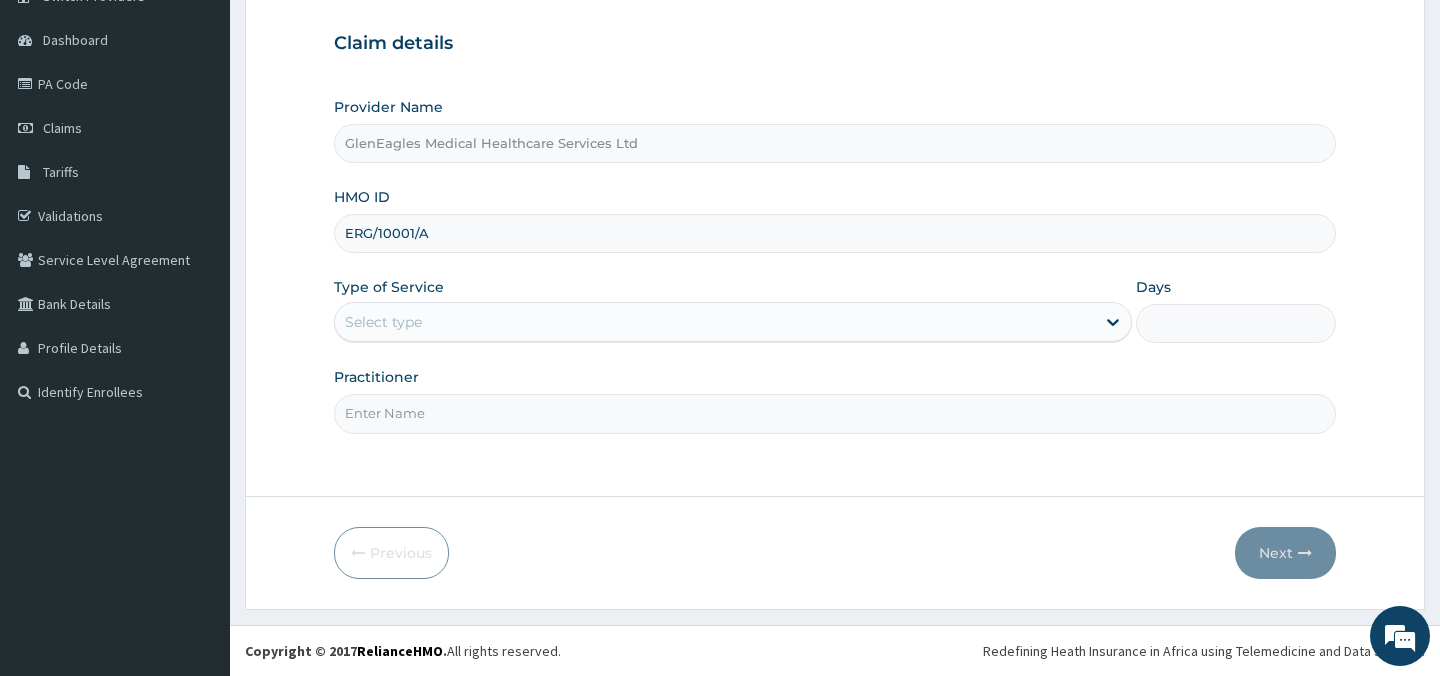 click on "Select type" at bounding box center (715, 322) 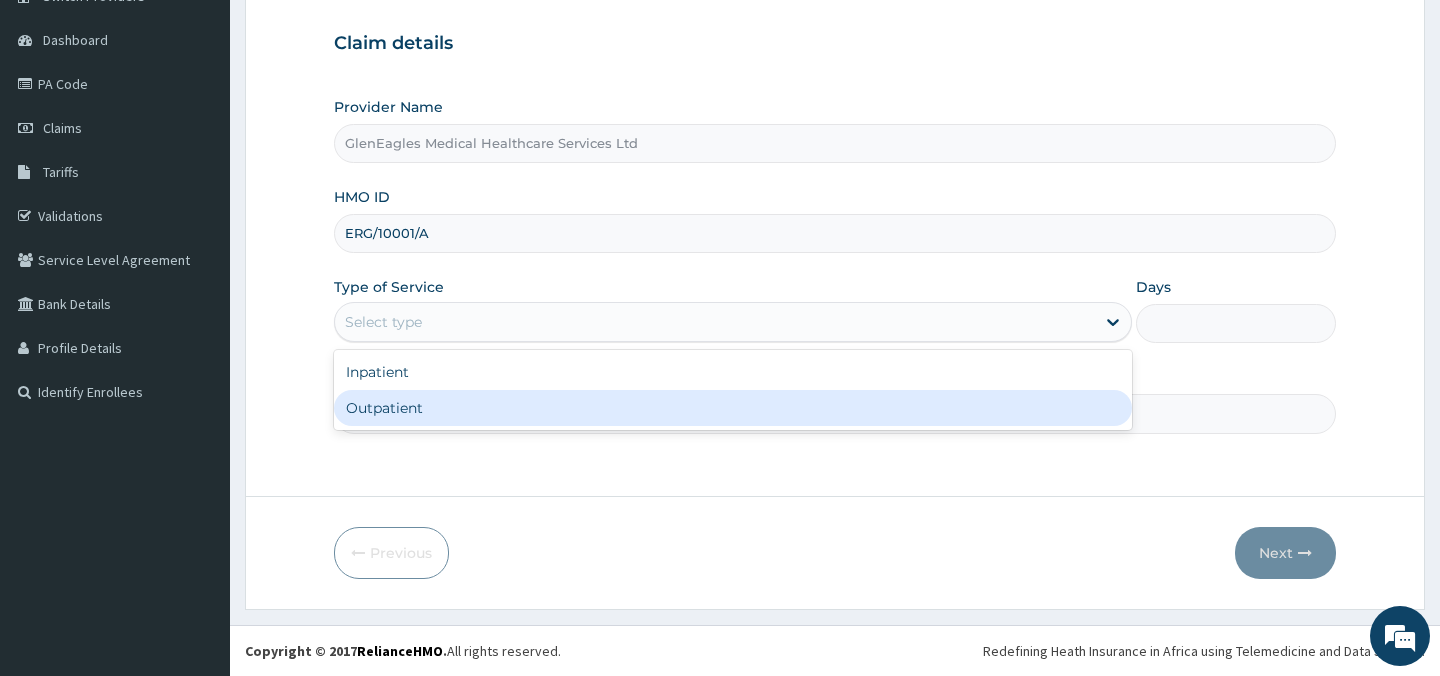 click on "Outpatient" at bounding box center (733, 408) 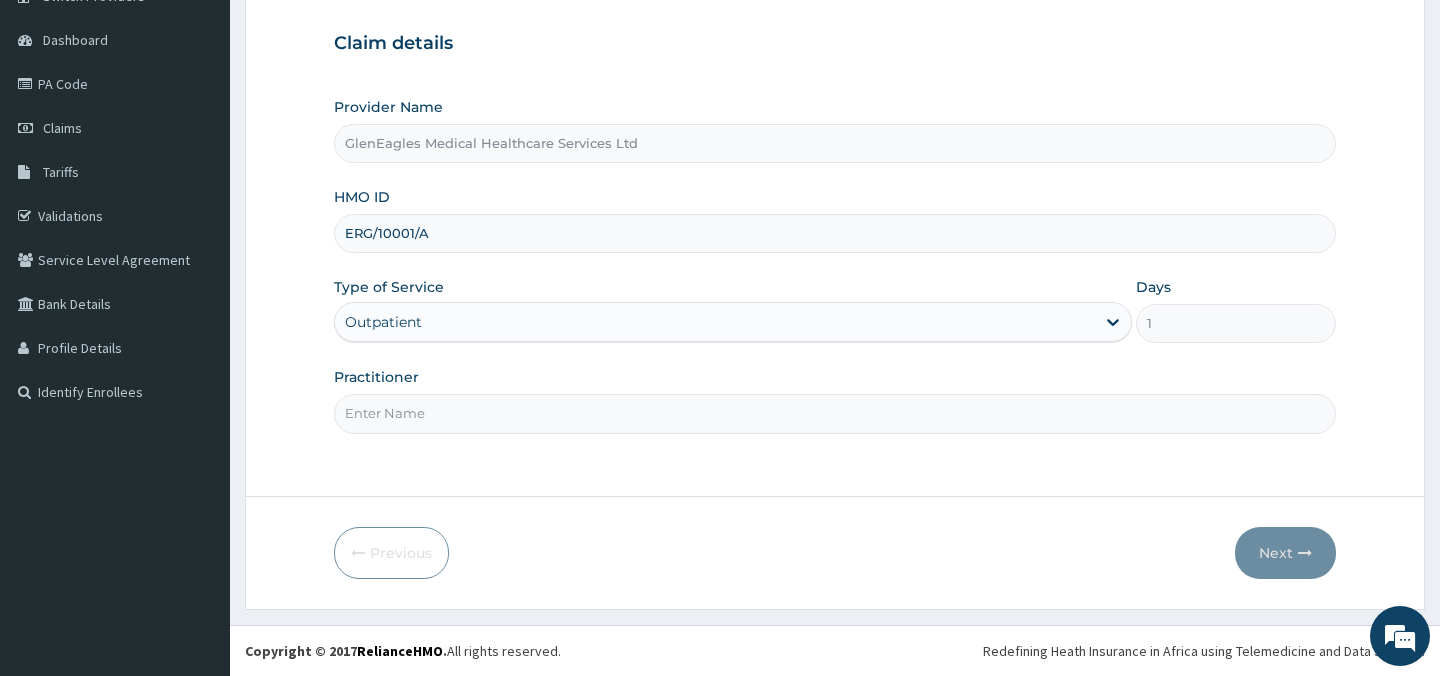 click on "Practitioner" at bounding box center (834, 413) 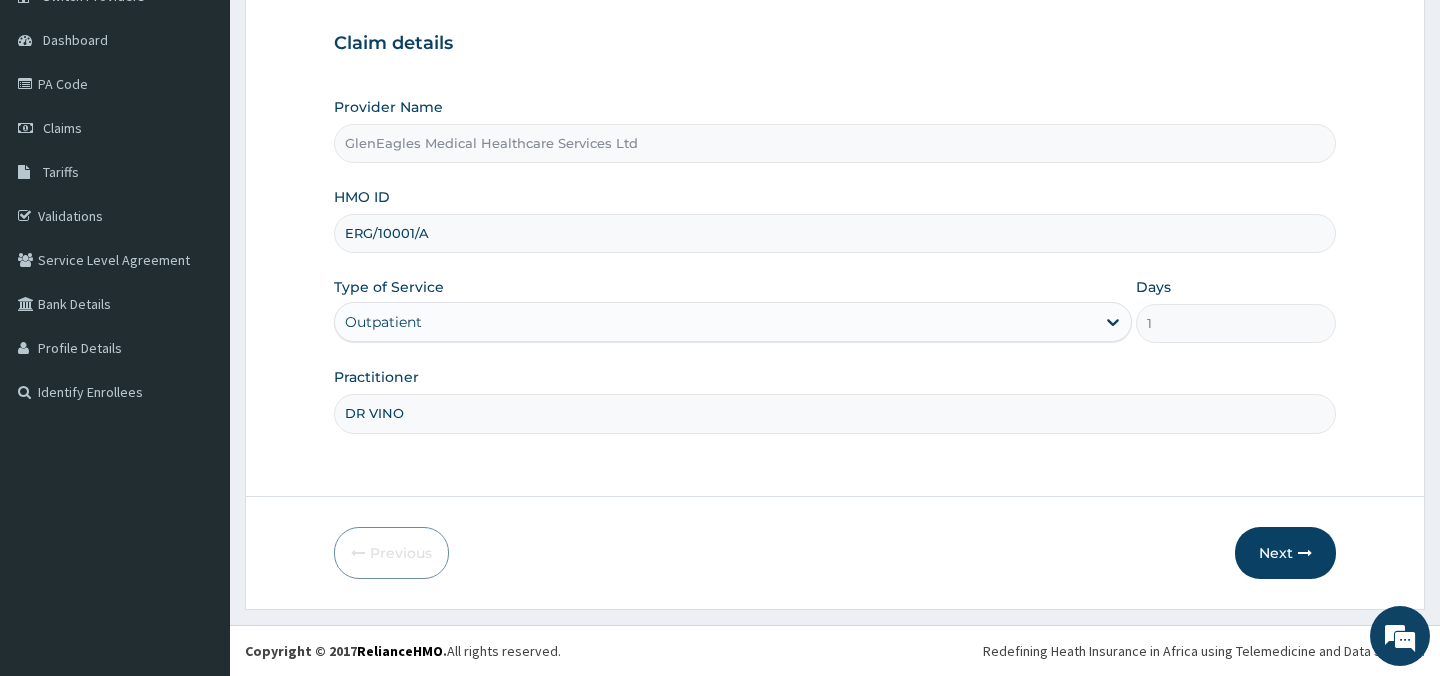 type on "DR VINOD" 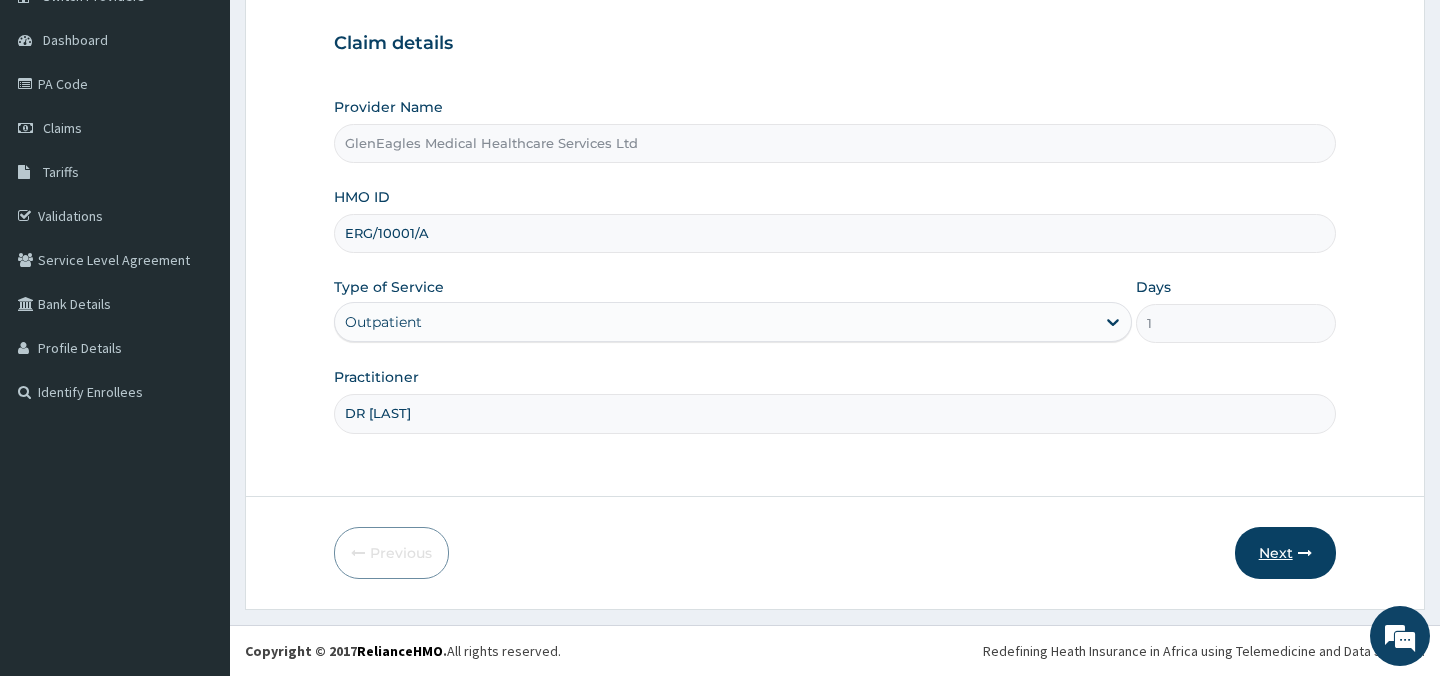 click on "Next" at bounding box center (1285, 553) 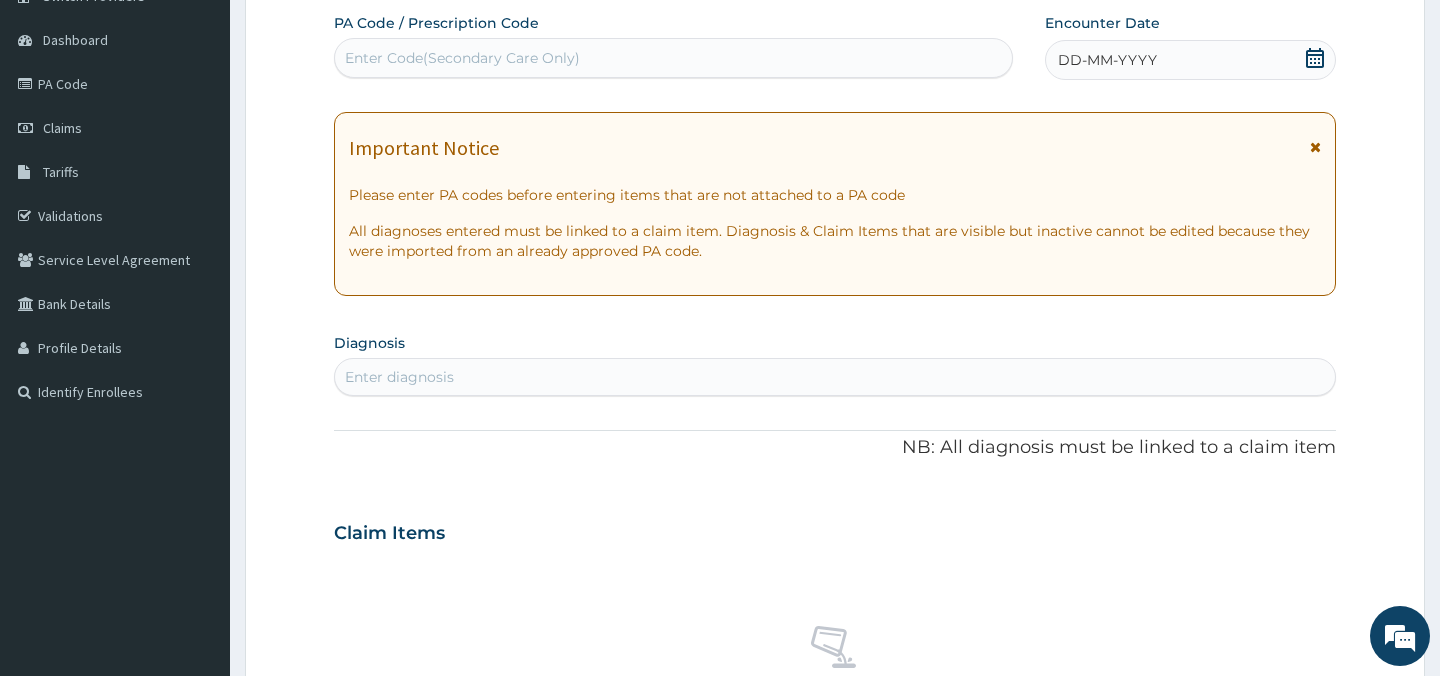 click at bounding box center (1315, 147) 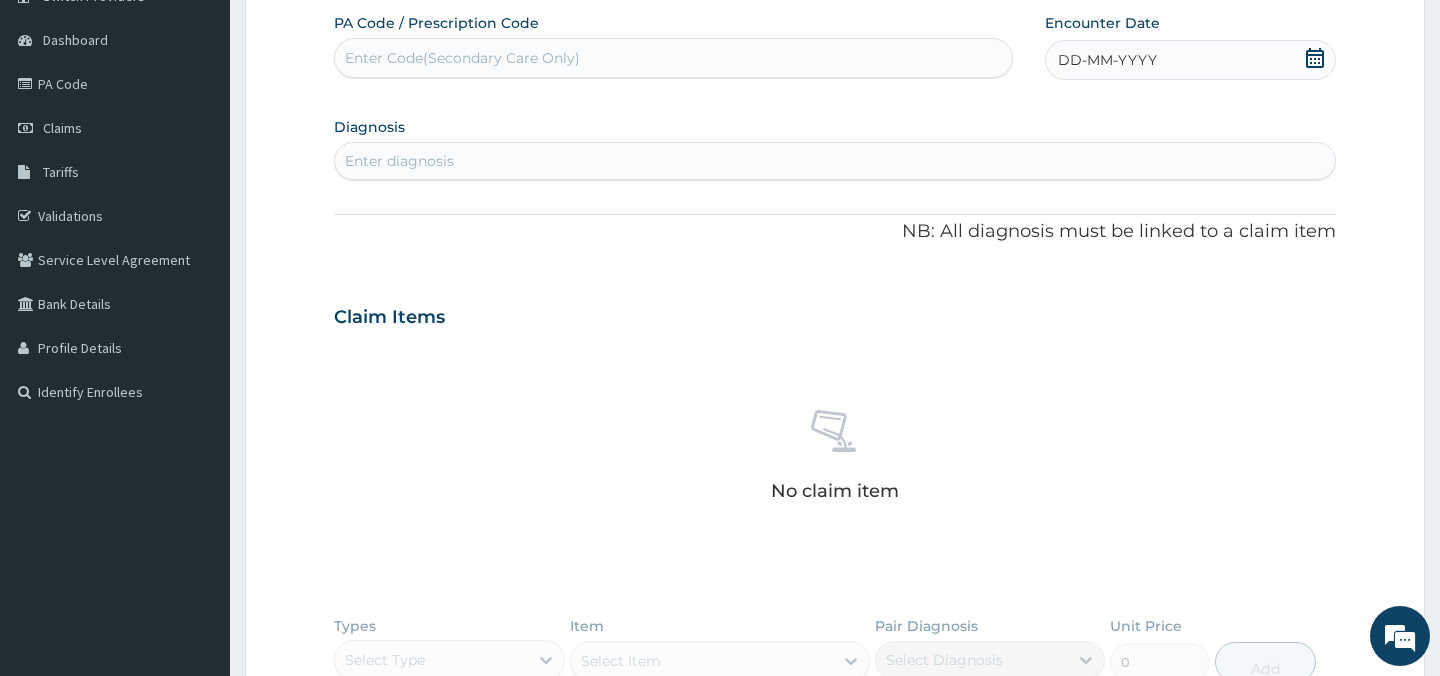 click on "Enter Code(Secondary Care Only)" at bounding box center [673, 58] 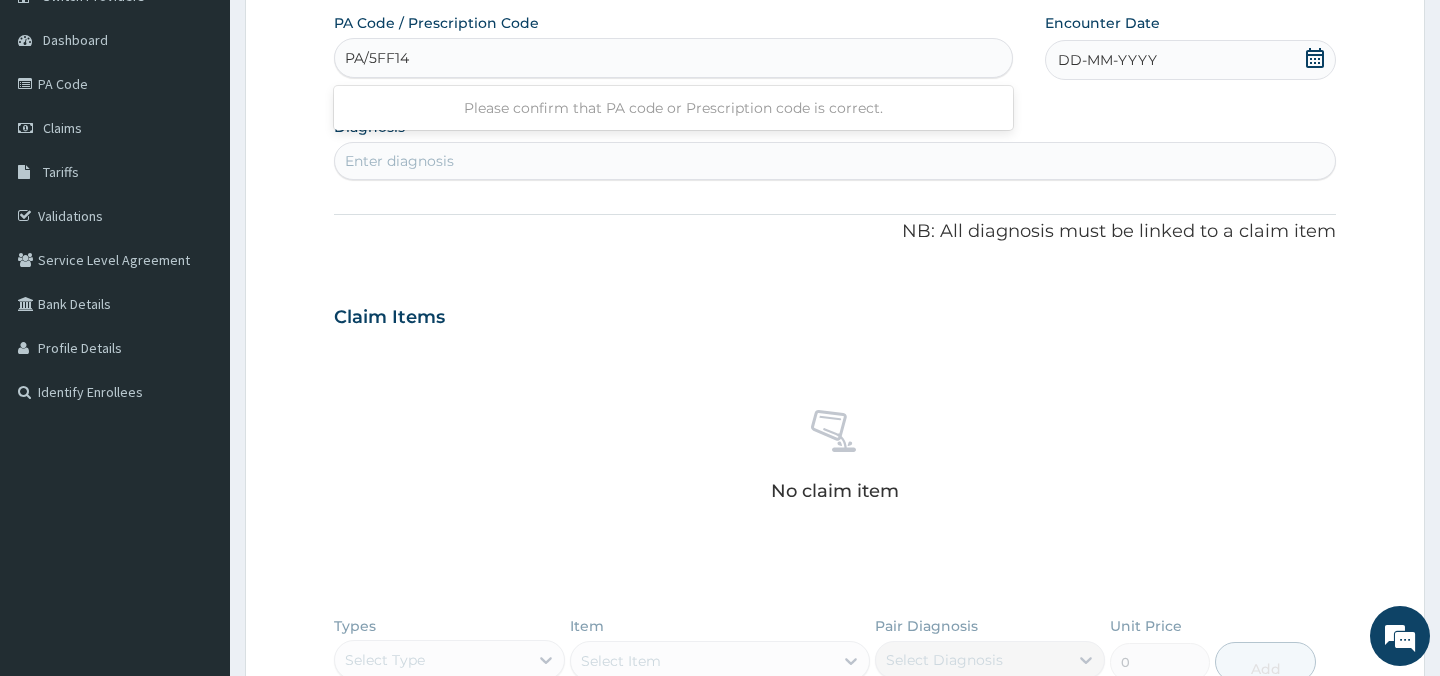 type on "PA/5FF142" 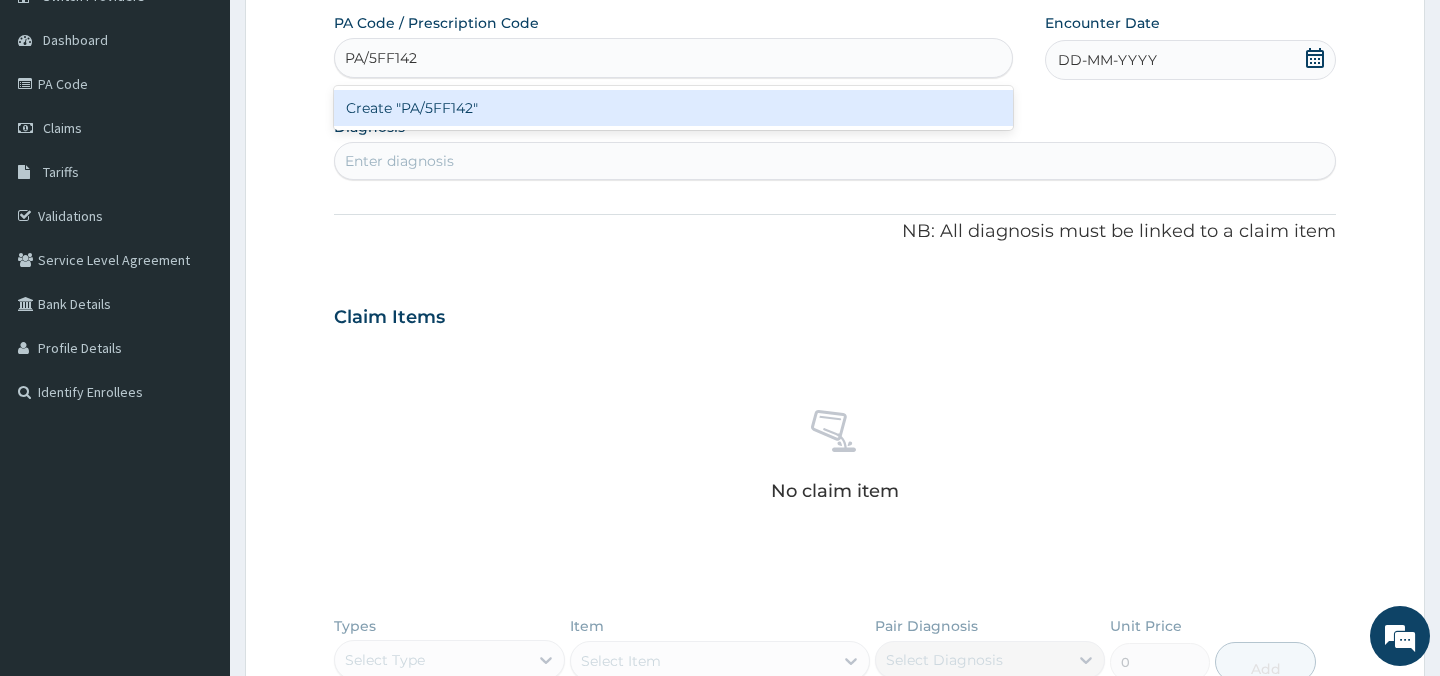 click on "Create "PA/5FF142"" at bounding box center [673, 108] 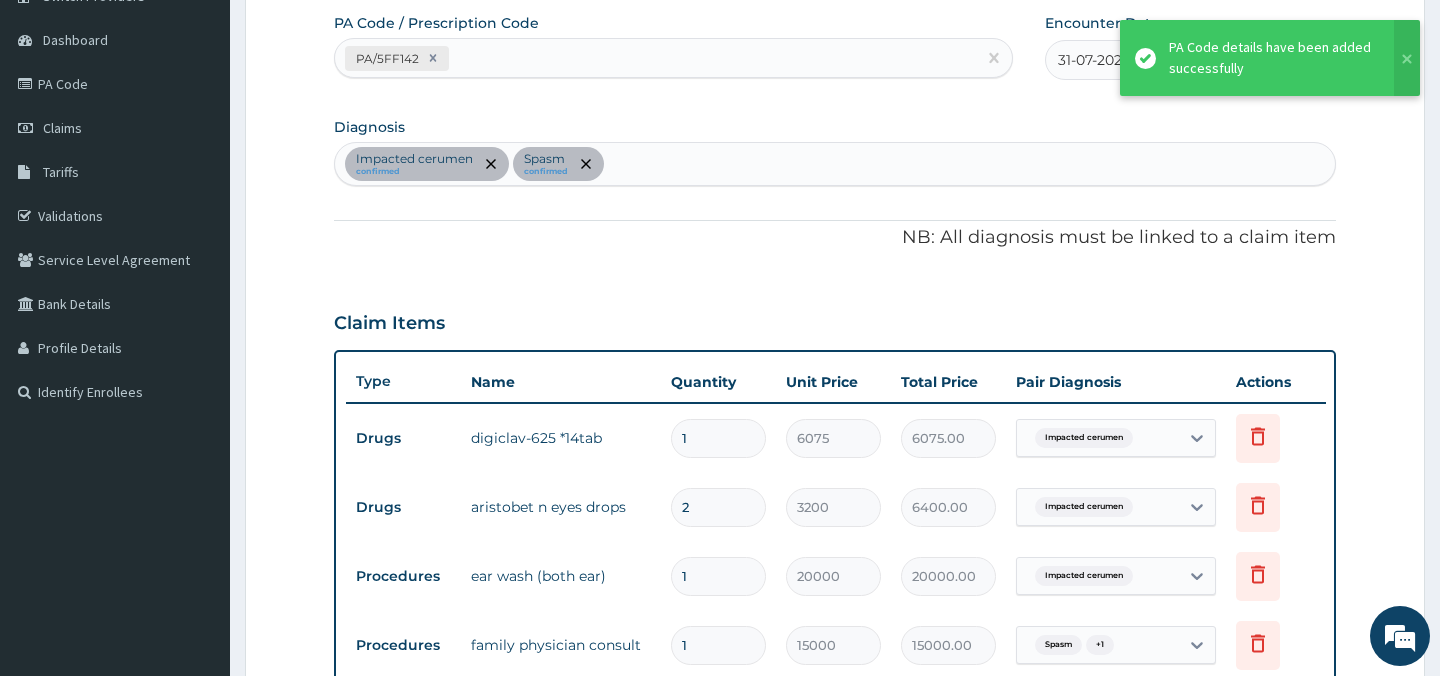 click on "PA Code / Prescription Code PA/5FF142 Encounter Date 31-07-2025 Diagnosis Impacted cerumen confirmed Spasm confirmed NB: All diagnosis must be linked to a claim item Claim Items Type Name Quantity Unit Price Total Price Pair Diagnosis Actions Drugs digiclav-625 *14tab 1 6075 6075.00 Impacted cerumen Delete Drugs aristobet n eyes drops 2 3200 6400.00 Impacted cerumen Delete Procedures ear wash (both ear) 1 20000 20000.00 Impacted cerumen Delete Procedures family physician consult 1 15000 15000.00 Spasm  + 1 Delete Types Select Type Item Select Item Pair Diagnosis Select Diagnosis Unit Price 0 Add Comment" at bounding box center [834, 481] 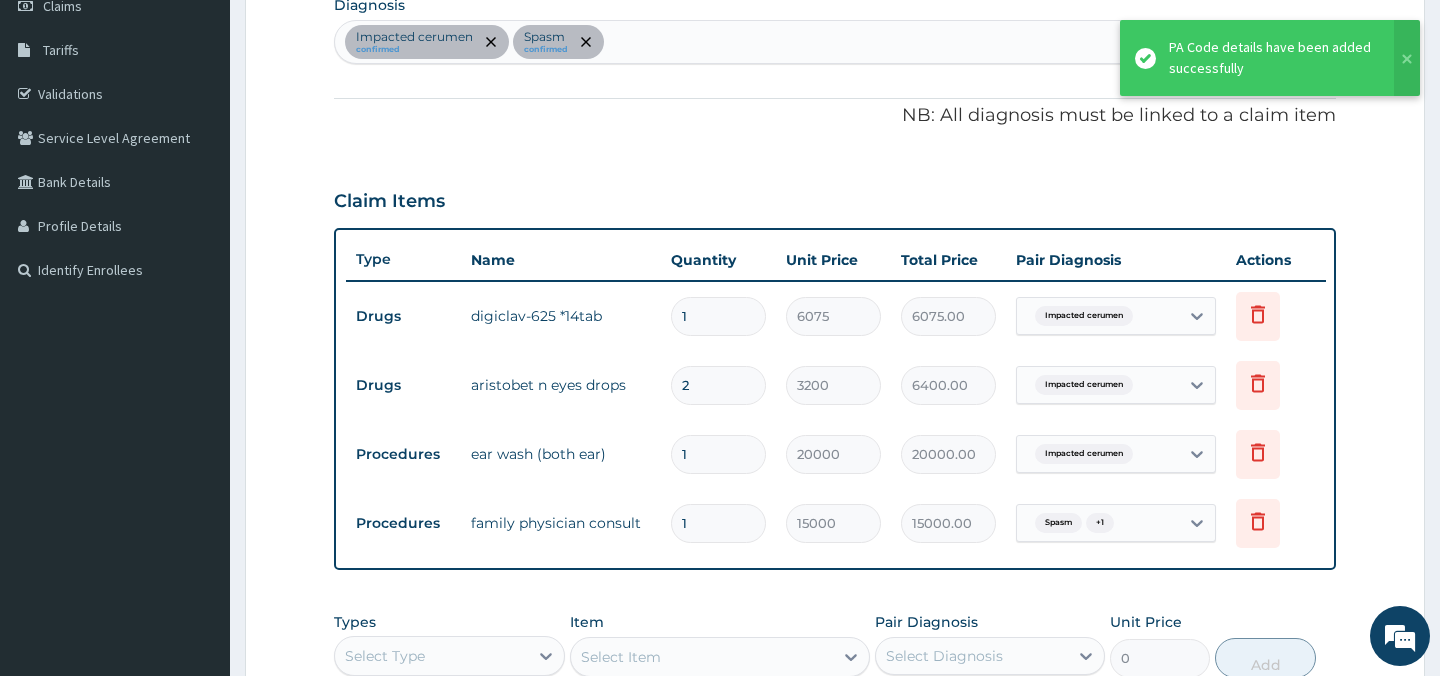 scroll, scrollTop: 338, scrollLeft: 0, axis: vertical 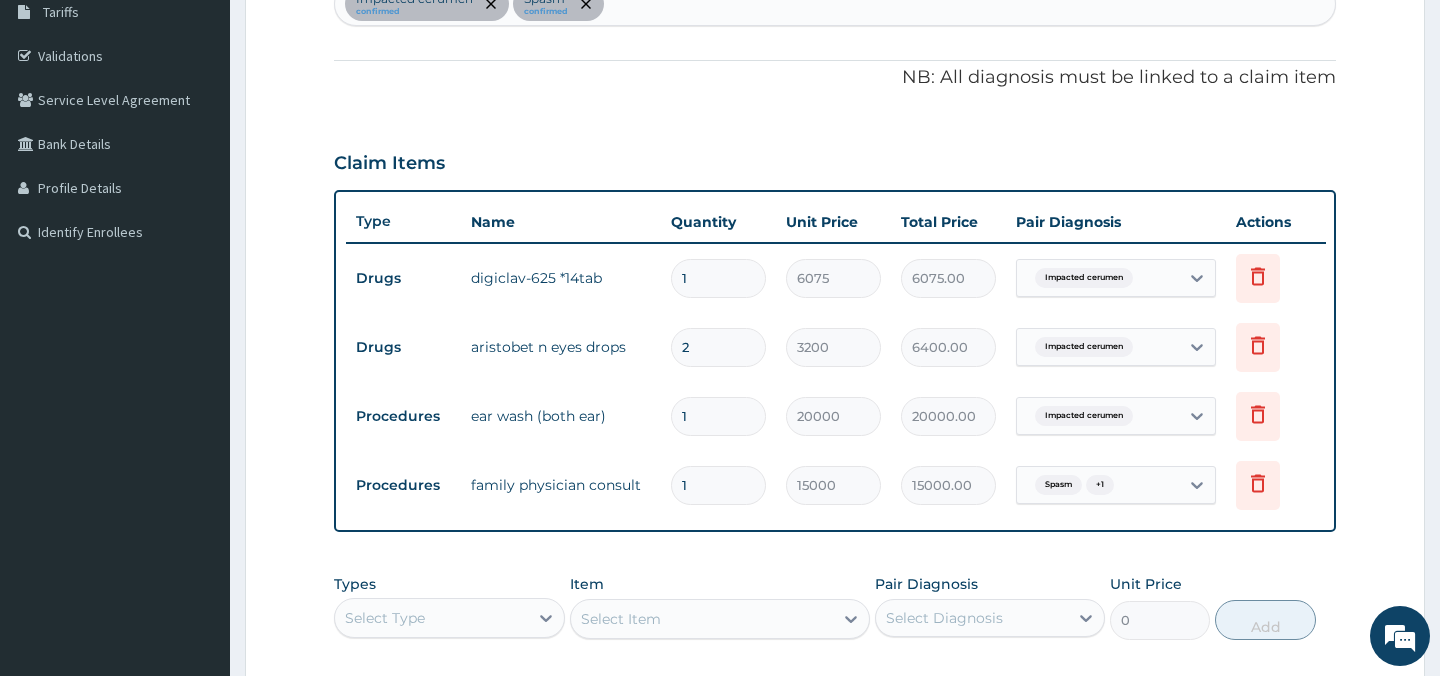 click on "Claim Items" at bounding box center (834, 159) 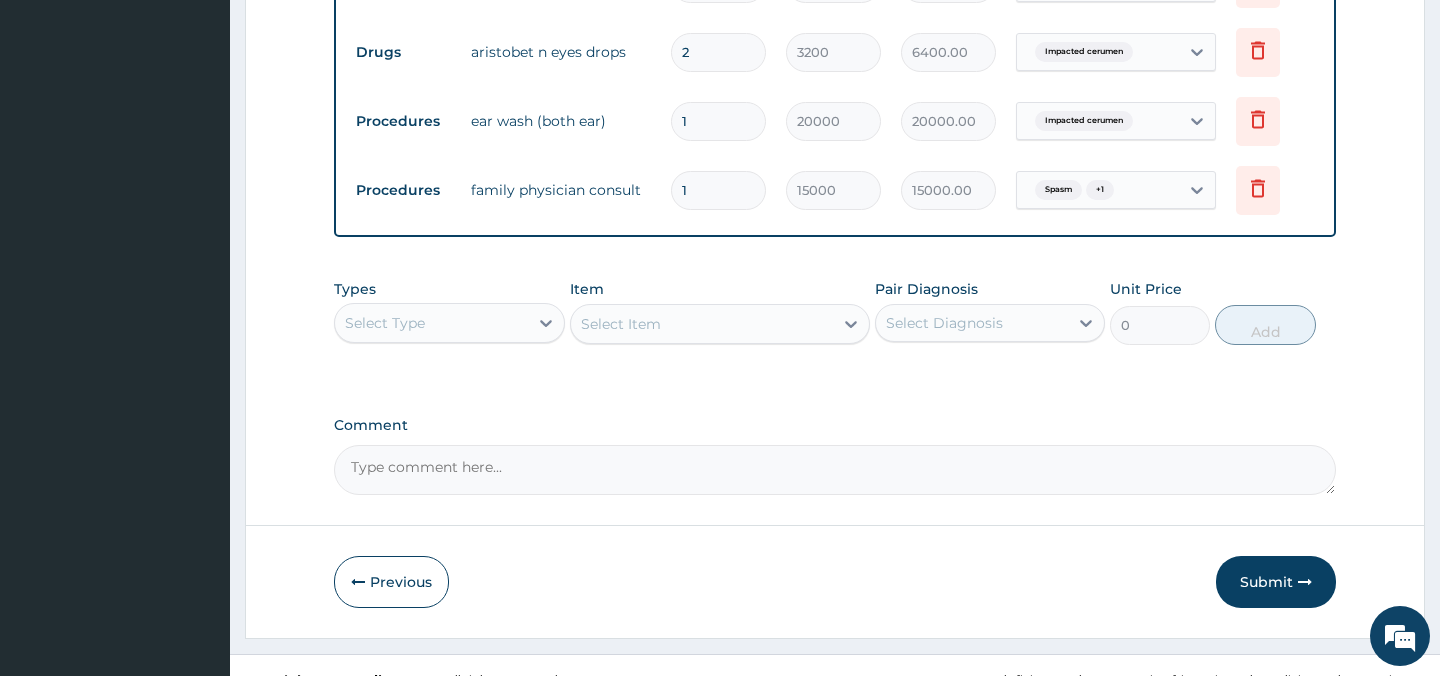 scroll, scrollTop: 662, scrollLeft: 0, axis: vertical 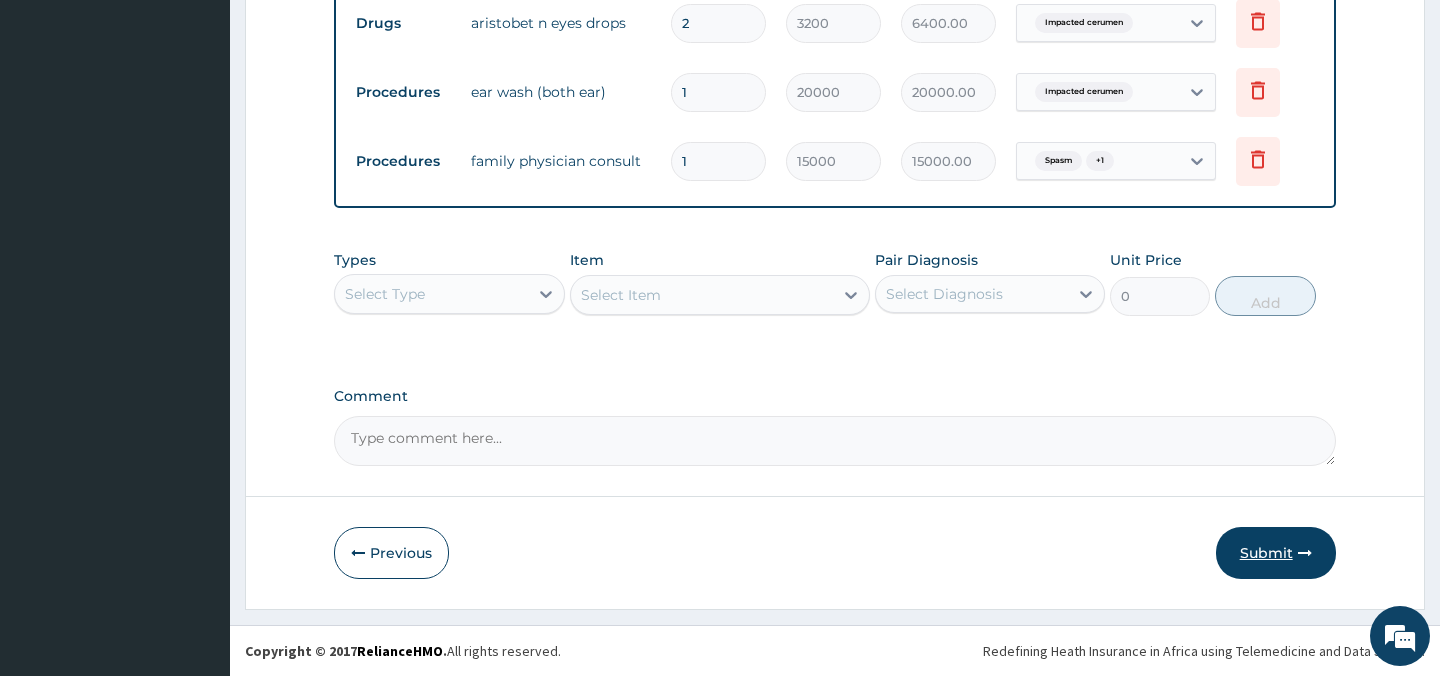 click on "Submit" at bounding box center [1276, 553] 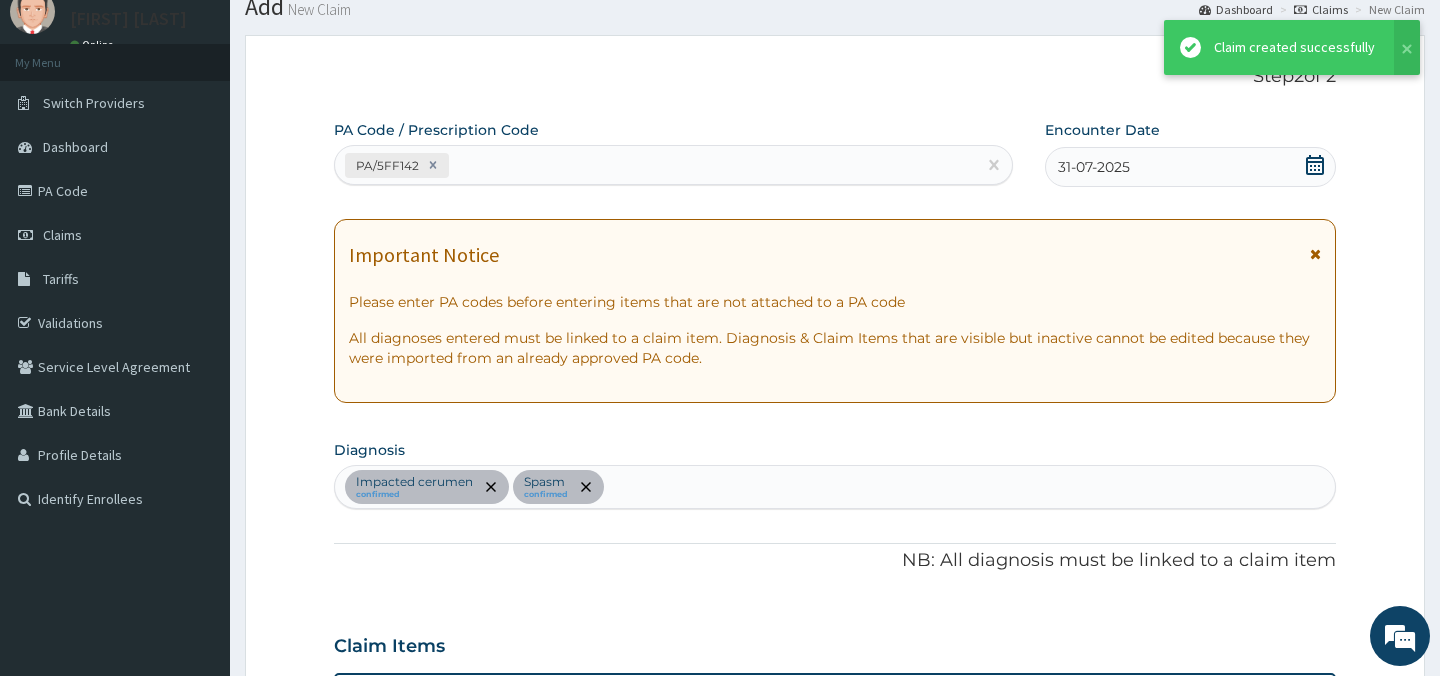 scroll, scrollTop: 662, scrollLeft: 0, axis: vertical 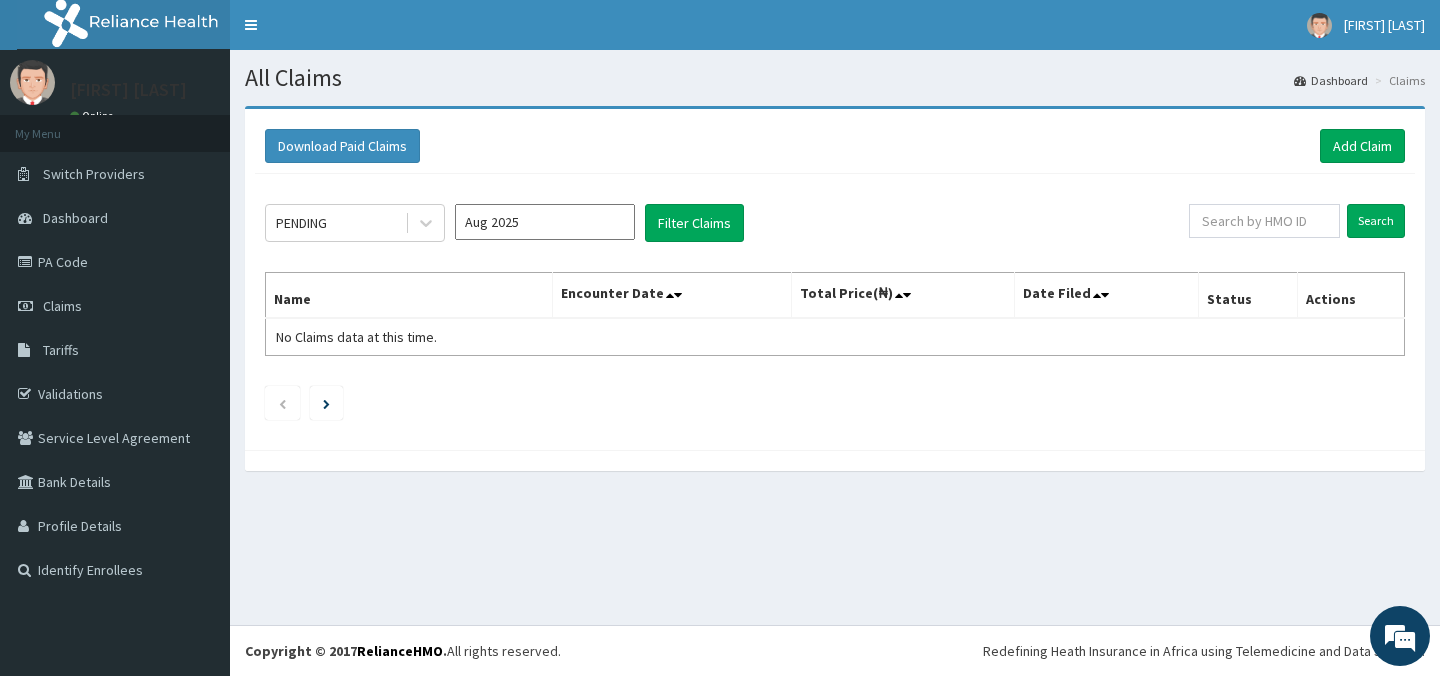 click on "Aug 2025" at bounding box center (545, 222) 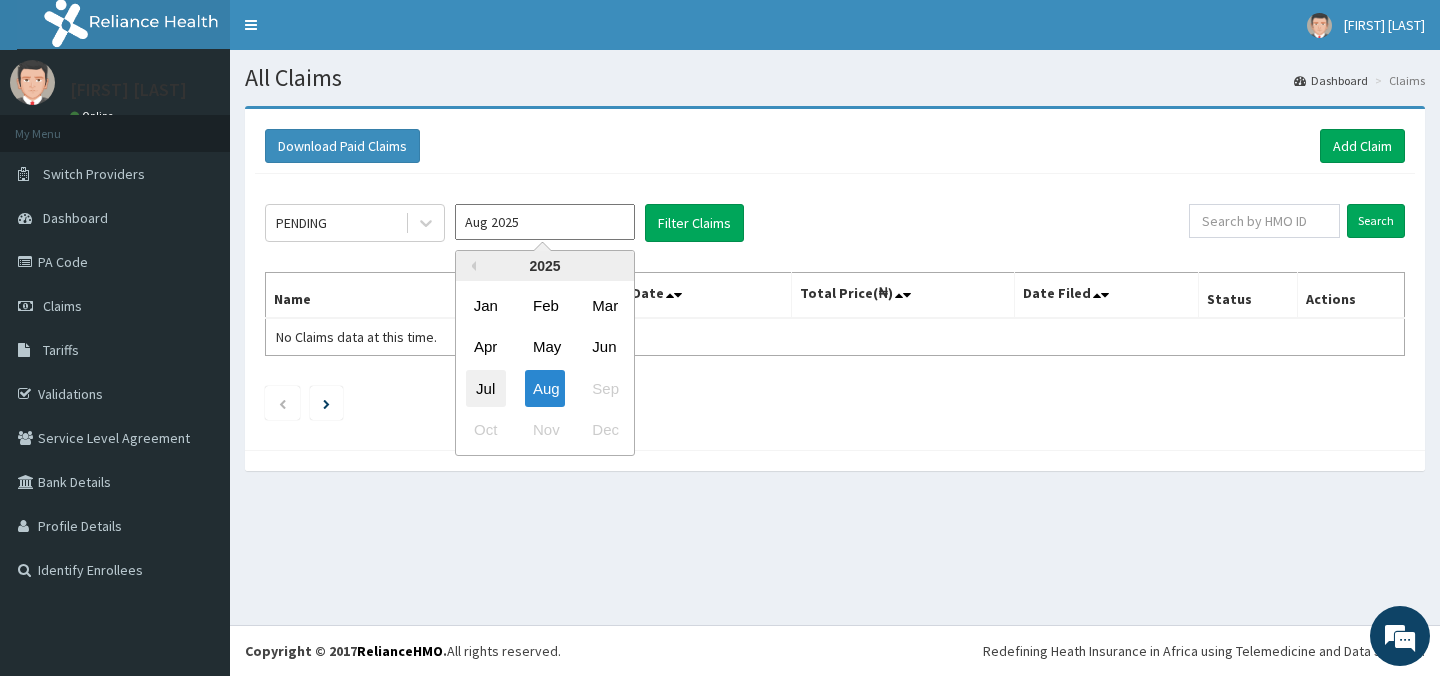 click on "Jul" at bounding box center [486, 388] 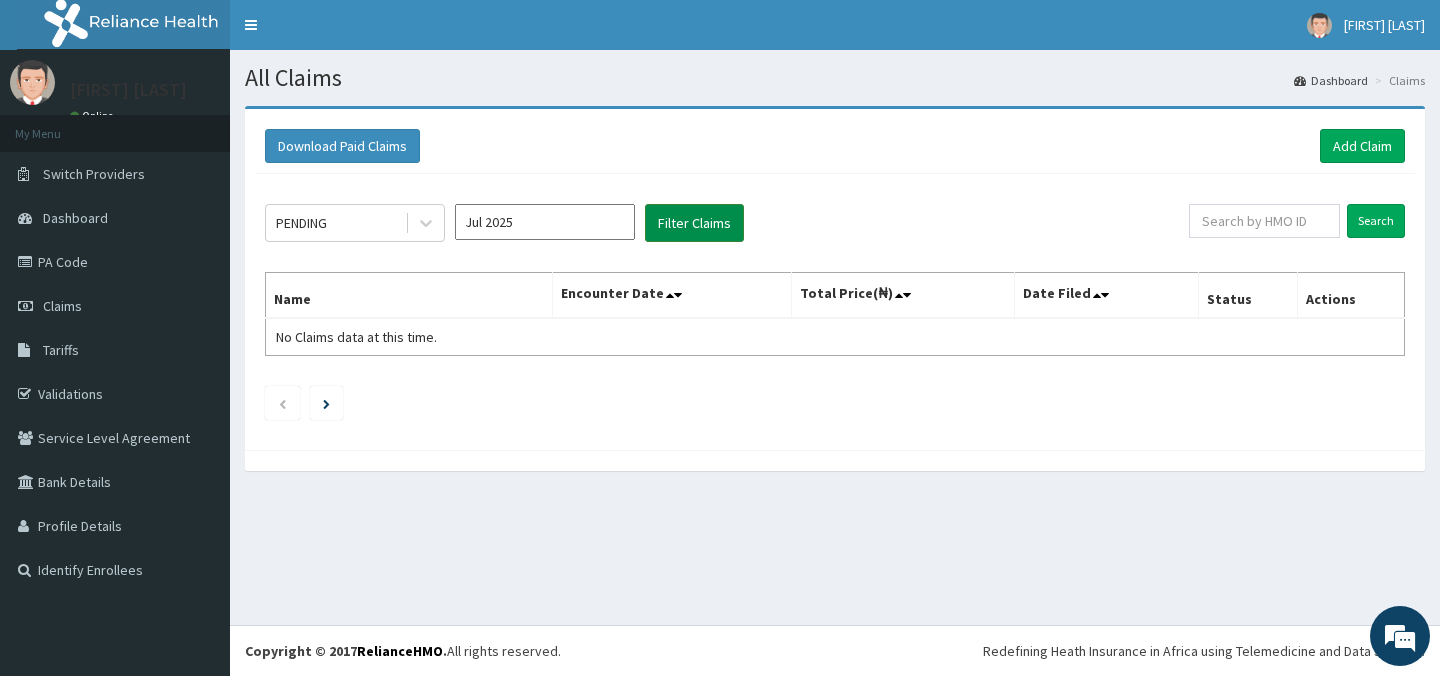 click on "Filter Claims" at bounding box center [694, 223] 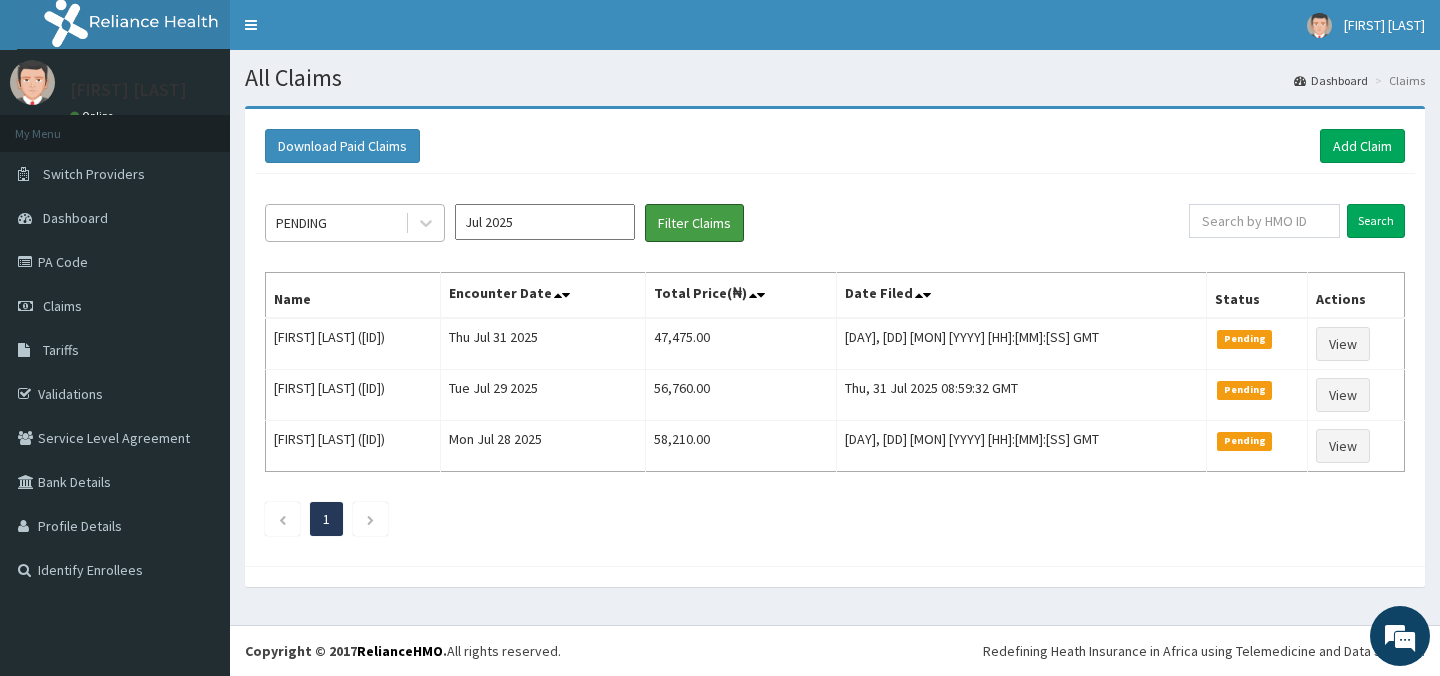 scroll, scrollTop: 0, scrollLeft: 0, axis: both 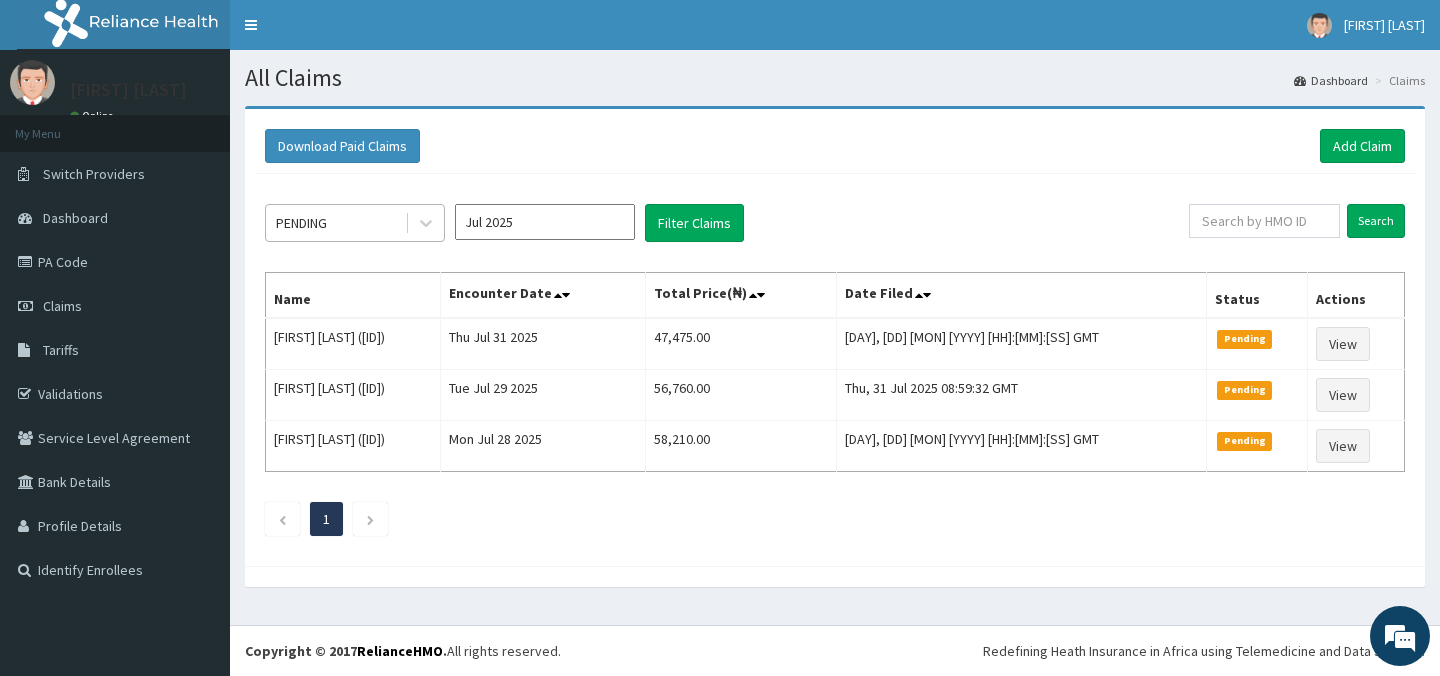 click on "PENDING" at bounding box center (355, 223) 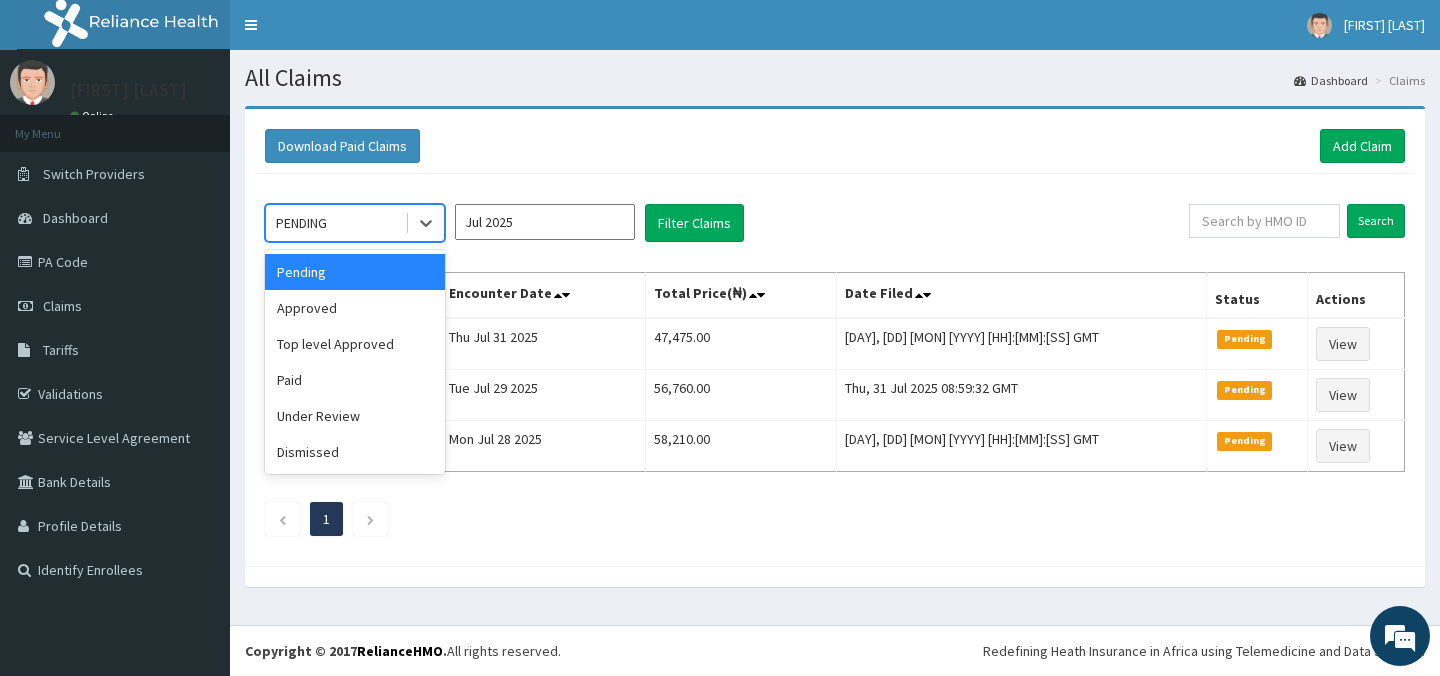 click on "option Pending focused, 1 of 6. 6 results available. Use Up and Down to choose options, press Enter to select the currently focused option, press Escape to exit the menu, press Tab to select the option and exit the menu. PENDING Pending Approved Top level Approved Paid Under Review Dismissed Jul 2025 Filter Claims" at bounding box center (727, 223) 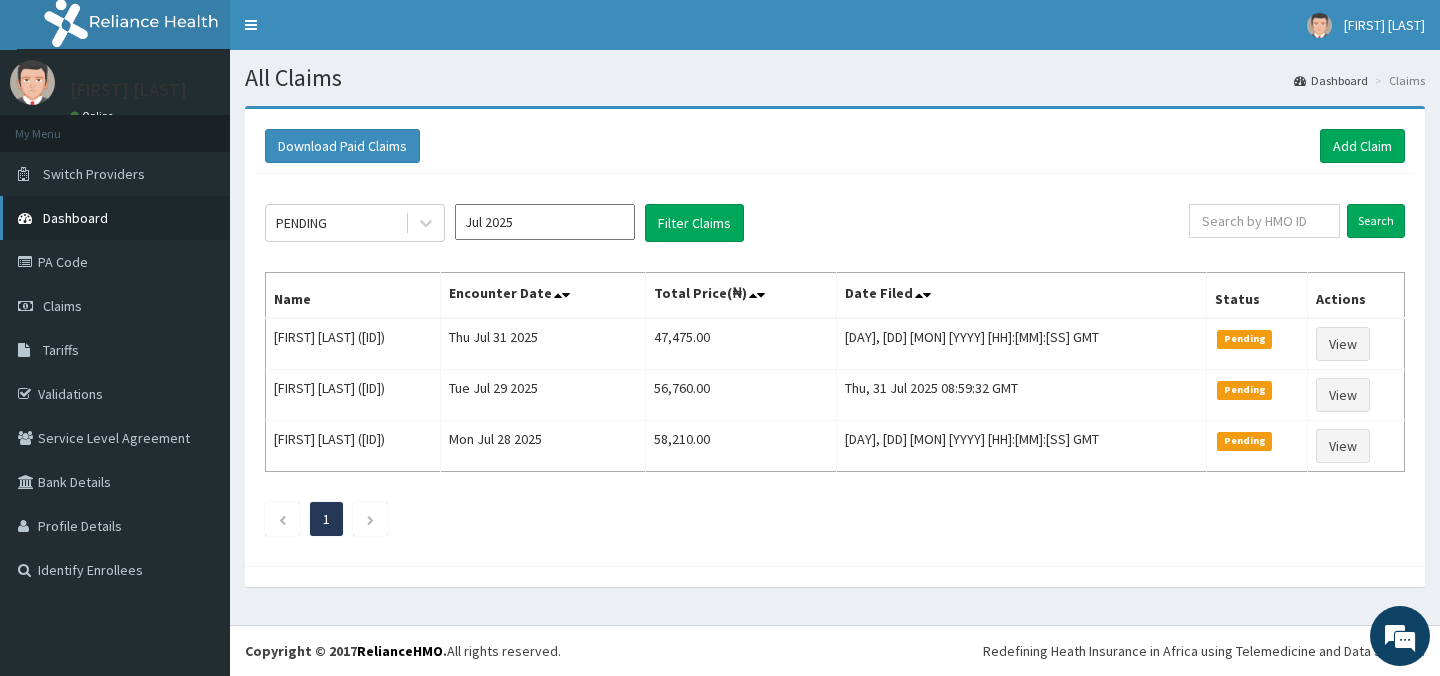 click on "Dashboard" at bounding box center (75, 218) 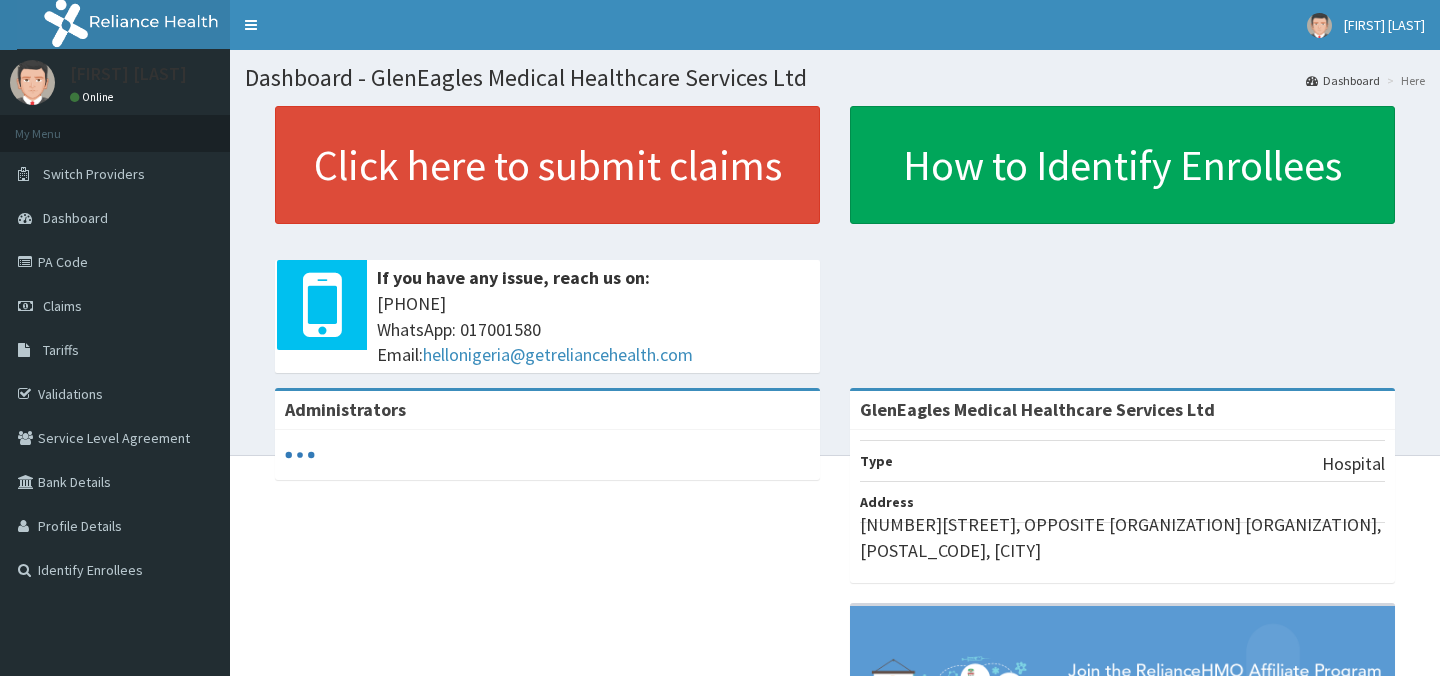 scroll, scrollTop: 0, scrollLeft: 0, axis: both 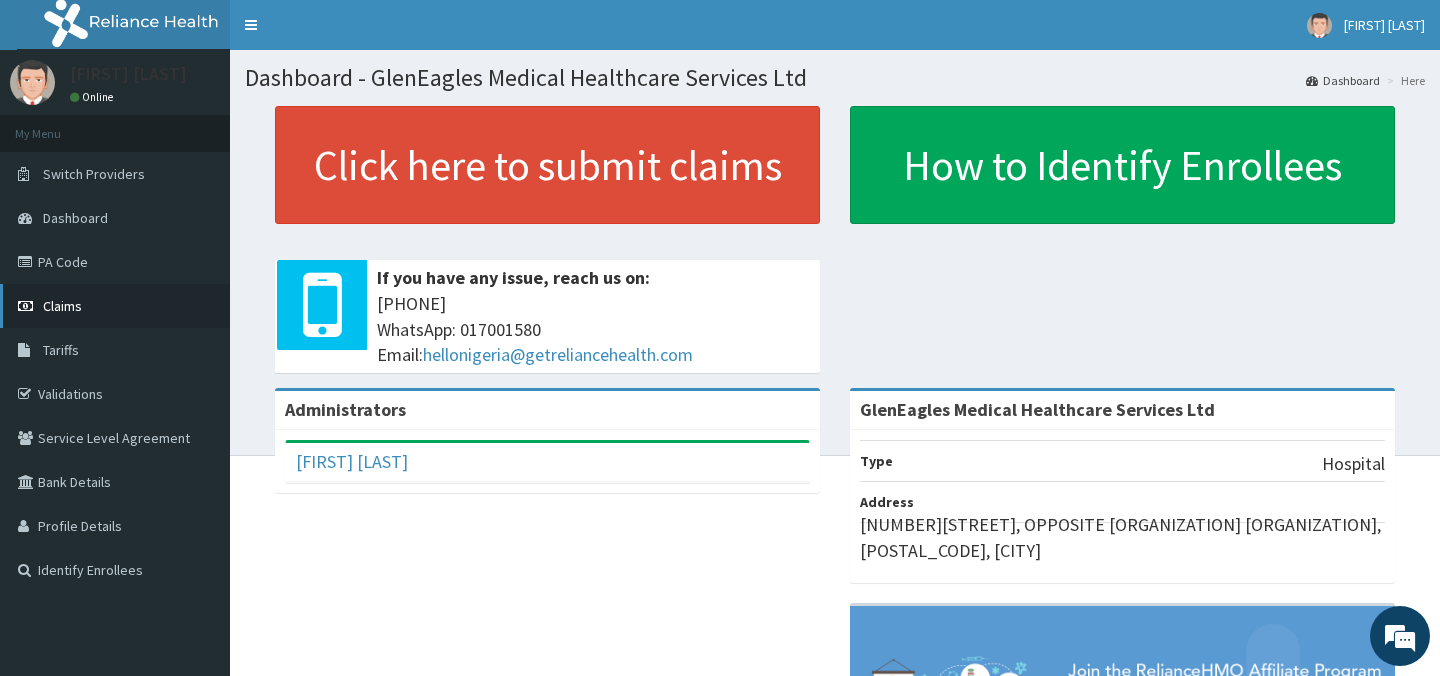 click on "Claims" at bounding box center (62, 306) 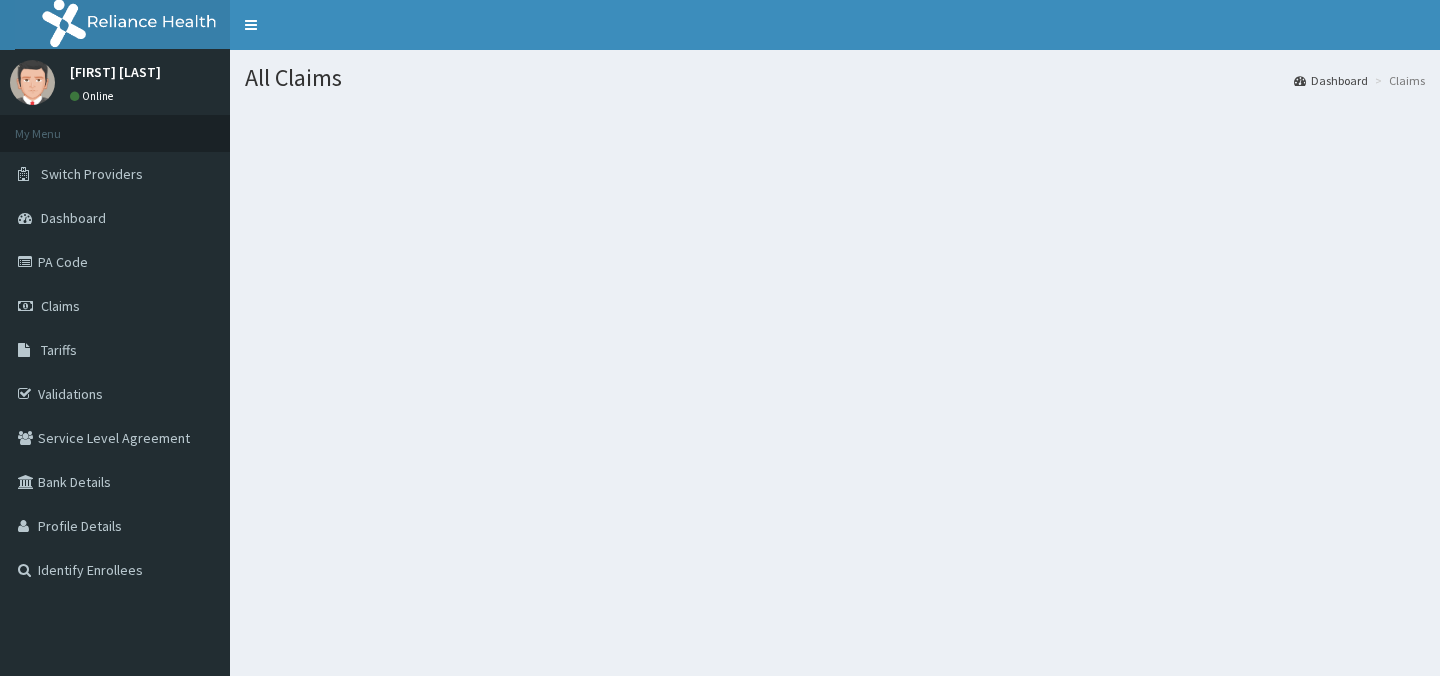 scroll, scrollTop: 0, scrollLeft: 0, axis: both 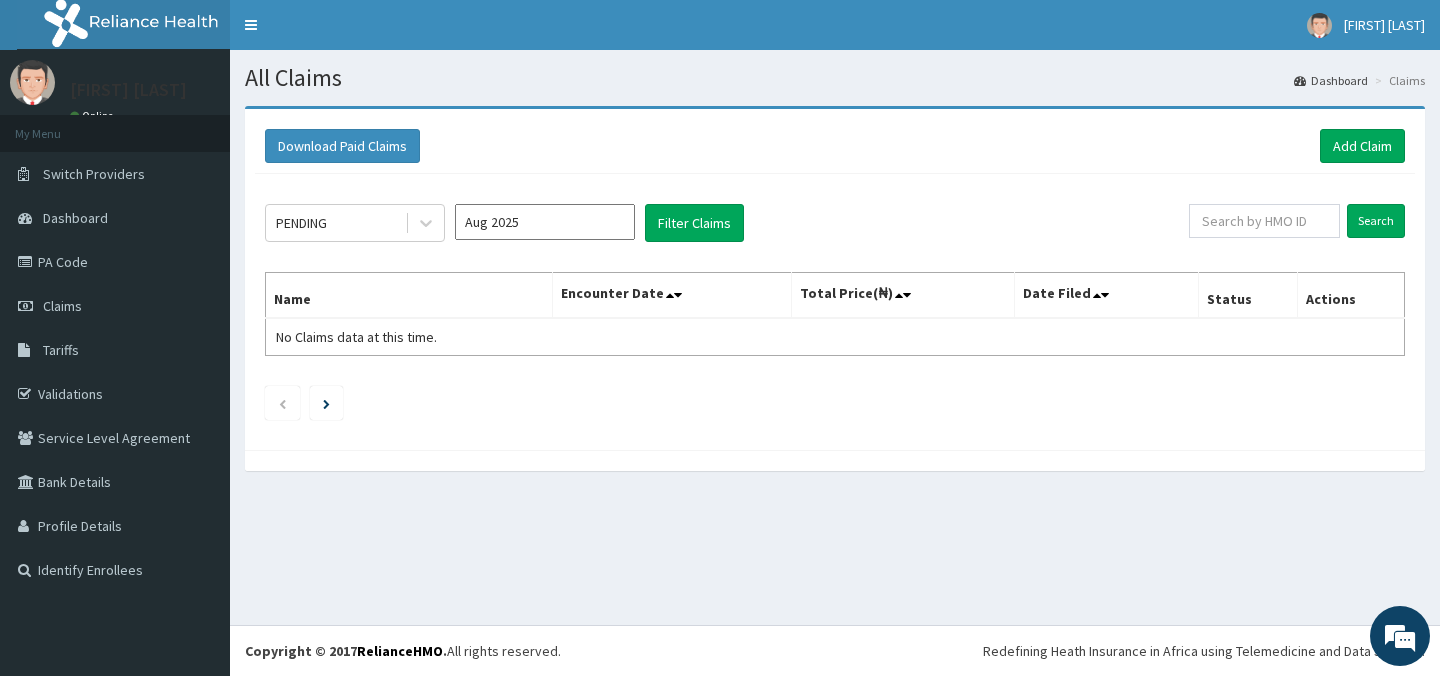 click on "Aug 2025" at bounding box center [545, 222] 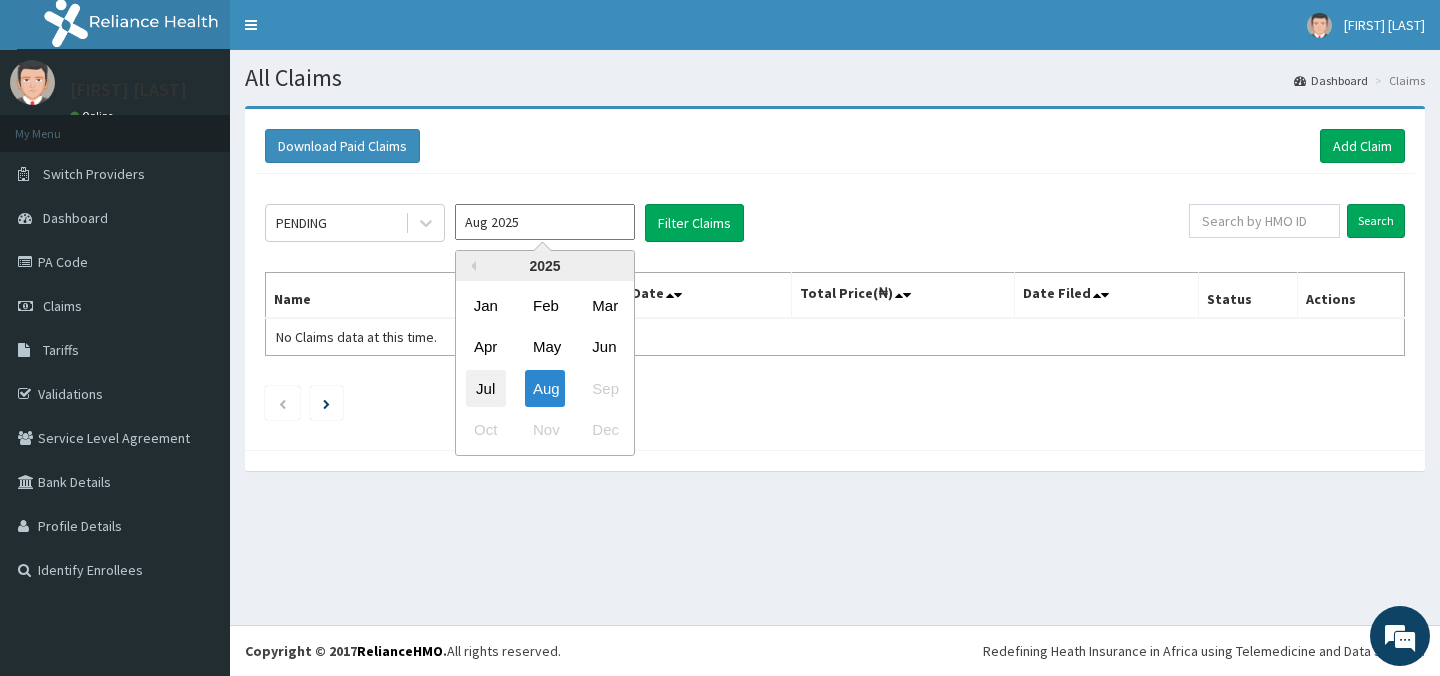 click on "Jul" at bounding box center [486, 388] 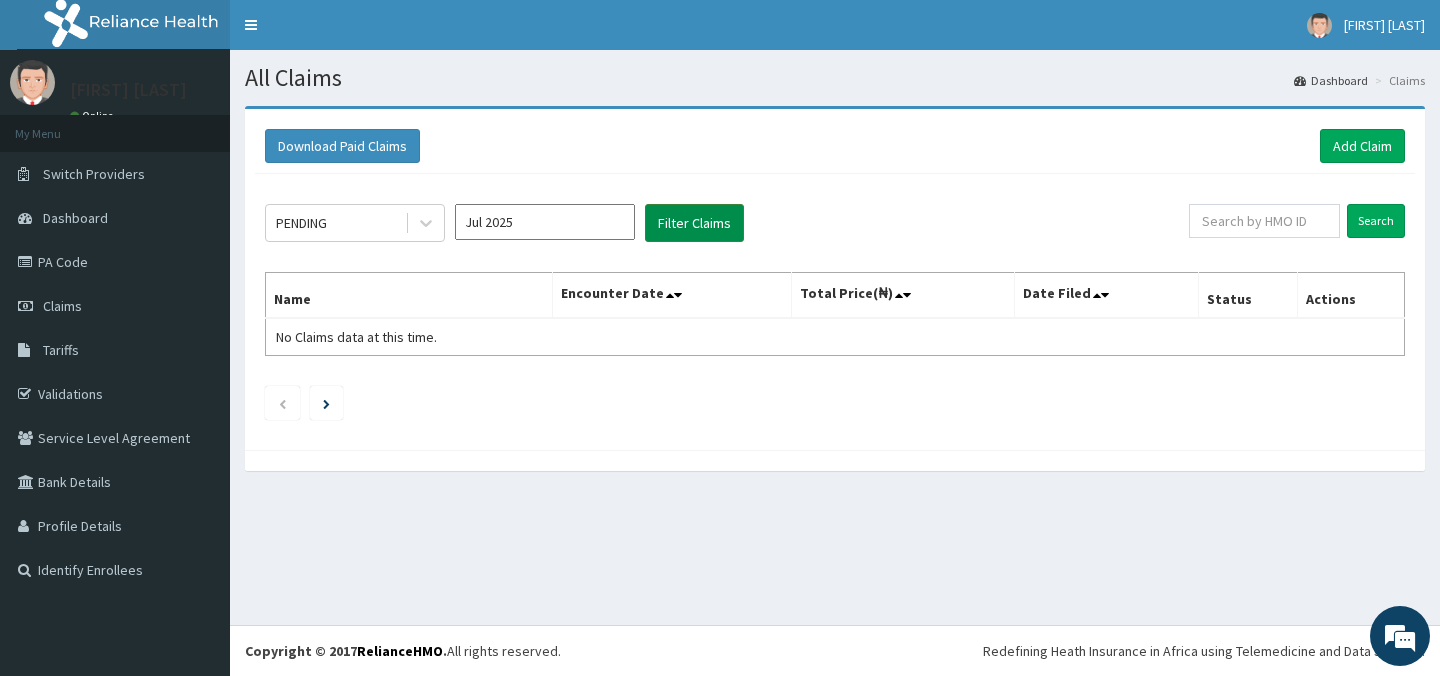 click on "Filter Claims" at bounding box center [694, 223] 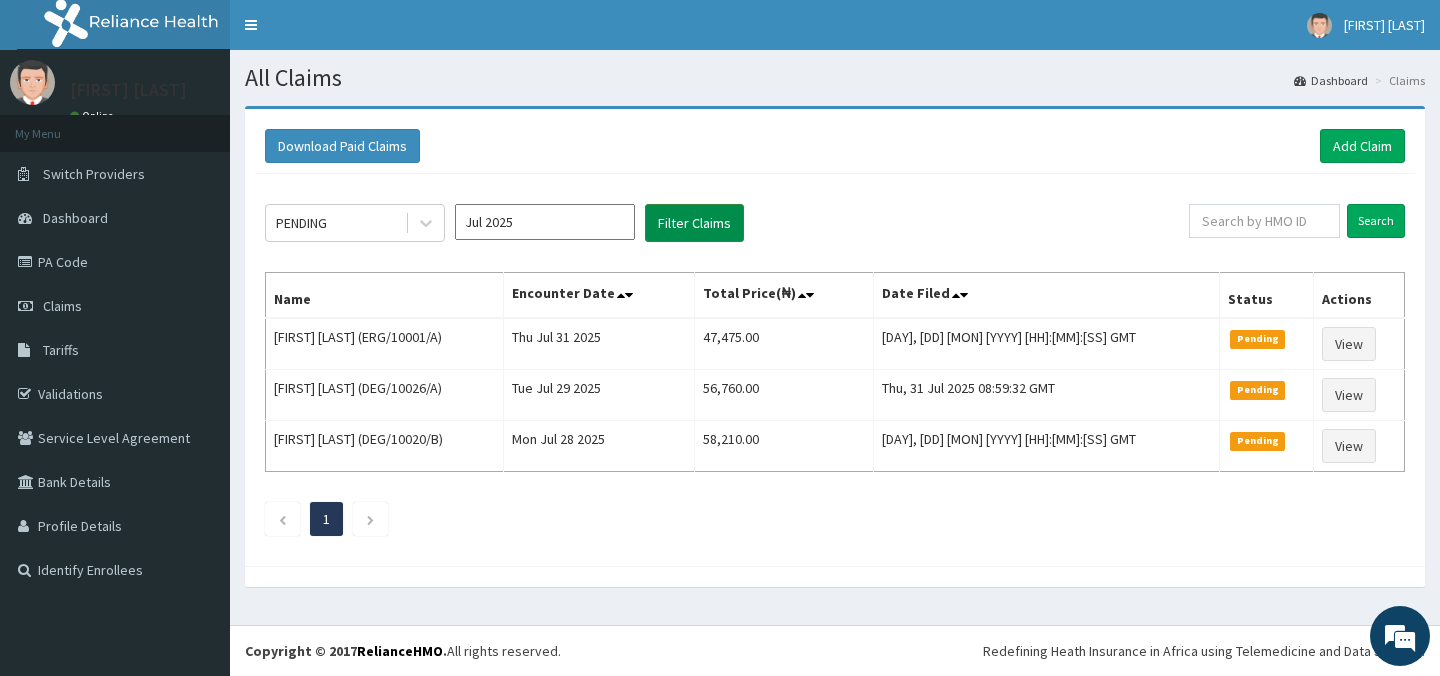 scroll, scrollTop: 0, scrollLeft: 0, axis: both 